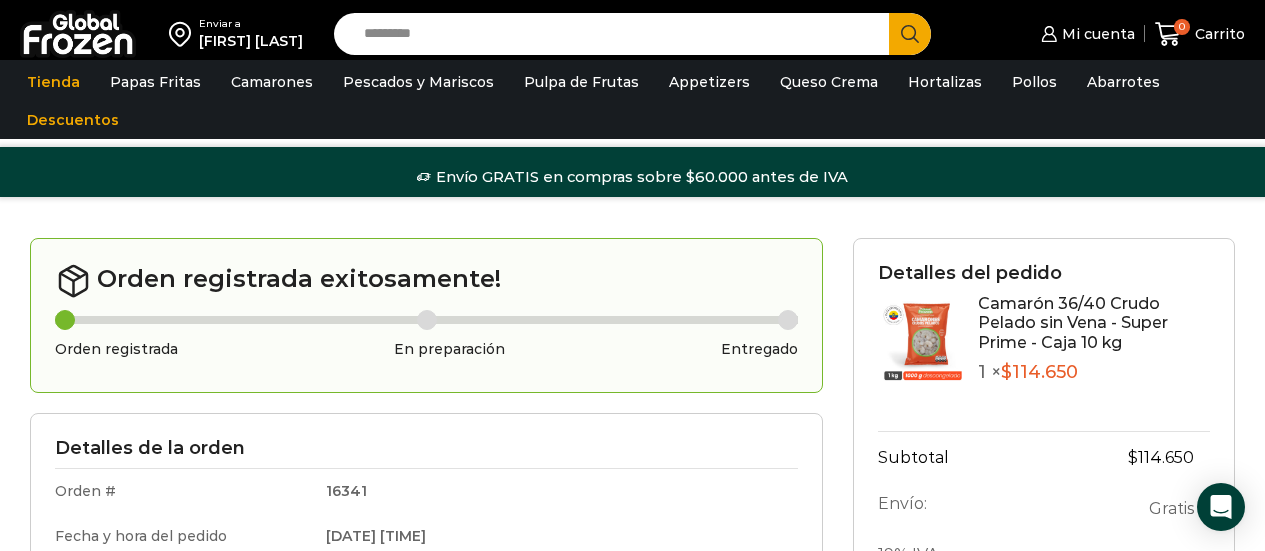 scroll, scrollTop: 0, scrollLeft: 0, axis: both 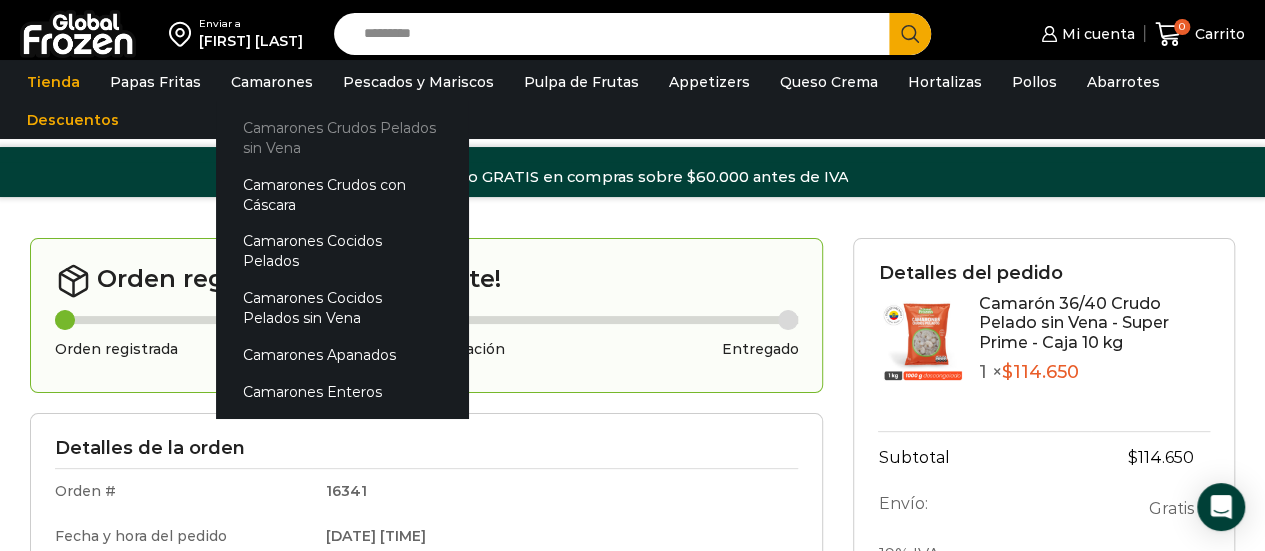 click on "Camarones Crudos Pelados sin Vena" at bounding box center [342, 137] 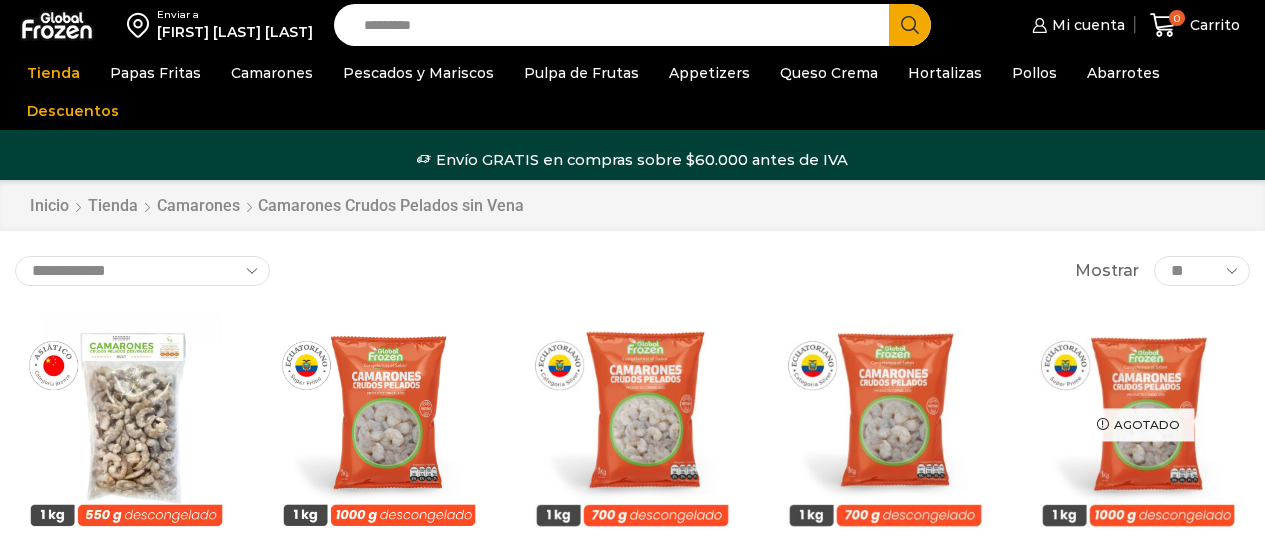 scroll, scrollTop: 0, scrollLeft: 0, axis: both 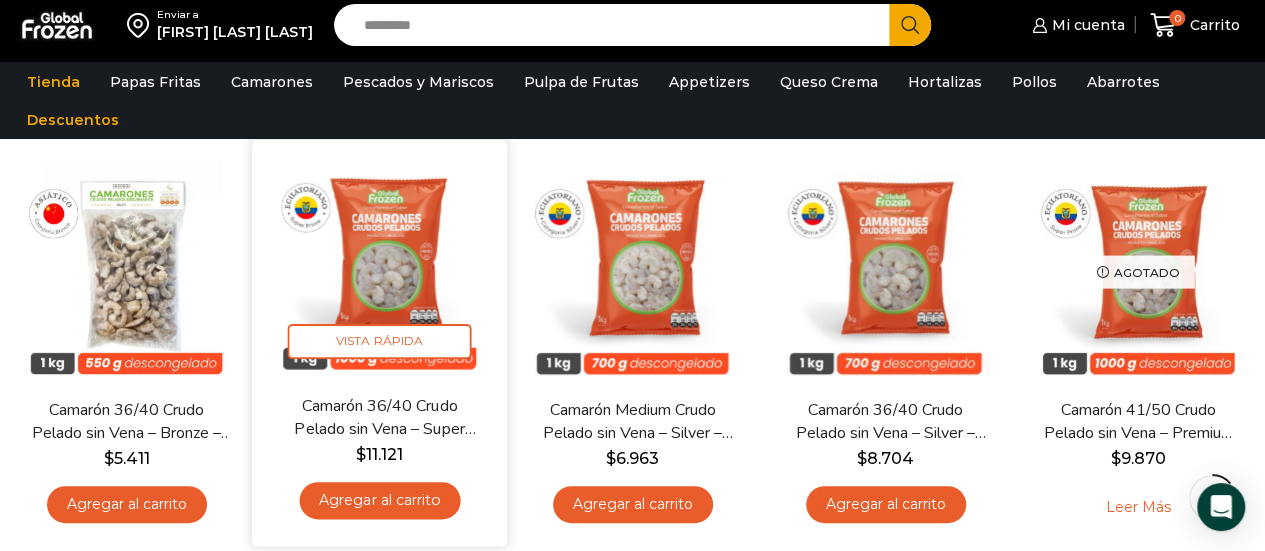 click on "Agregar al carrito" at bounding box center [379, 500] 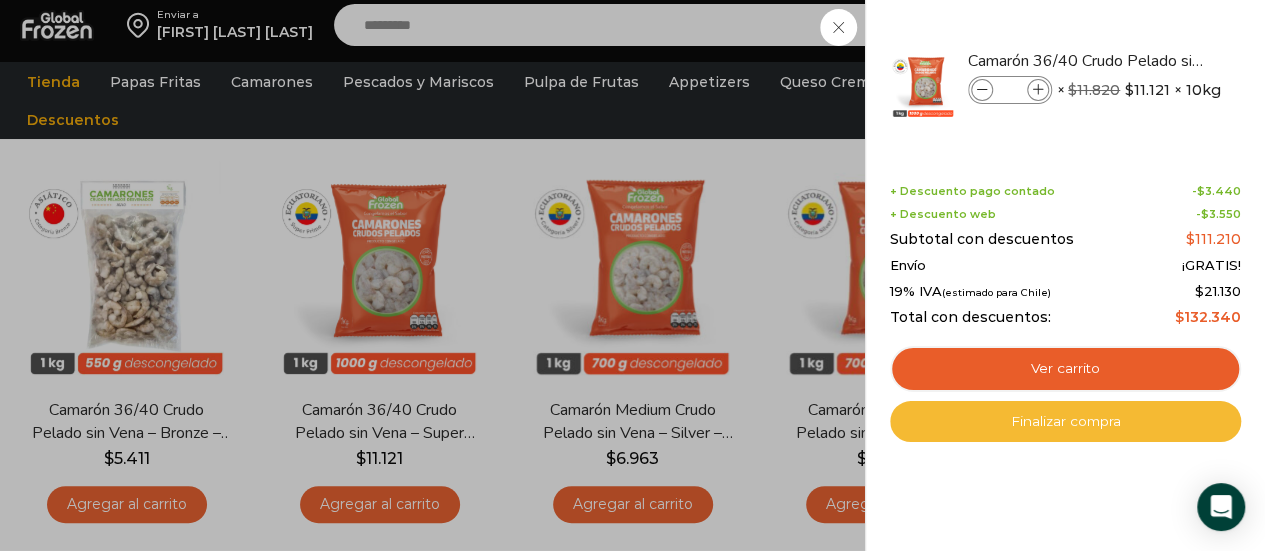 click on "Finalizar compra" at bounding box center [1065, 422] 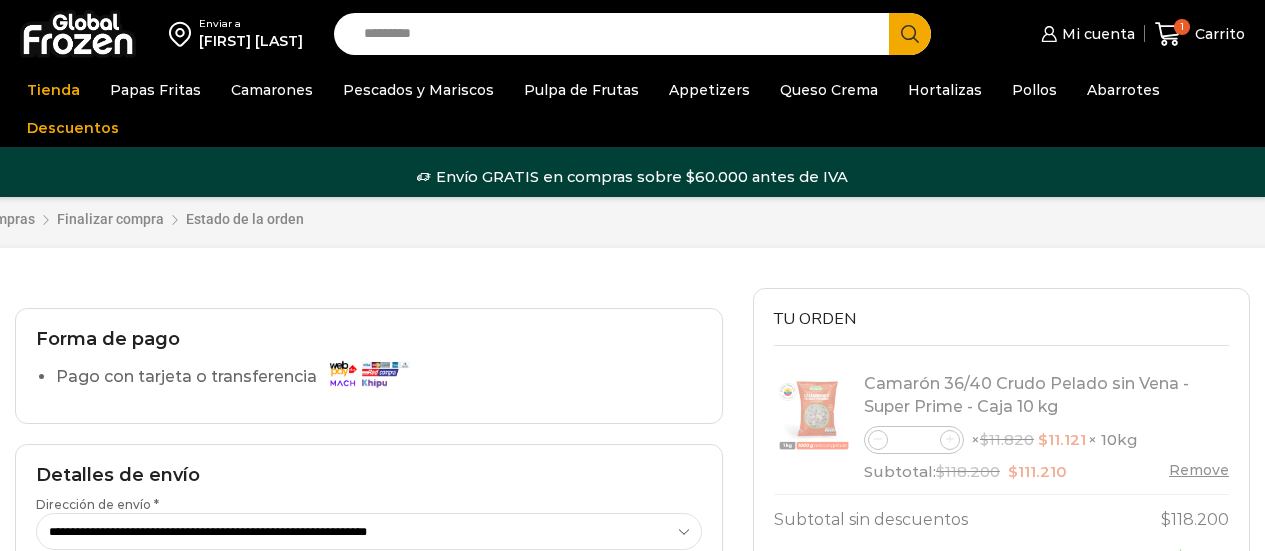 scroll, scrollTop: 0, scrollLeft: 0, axis: both 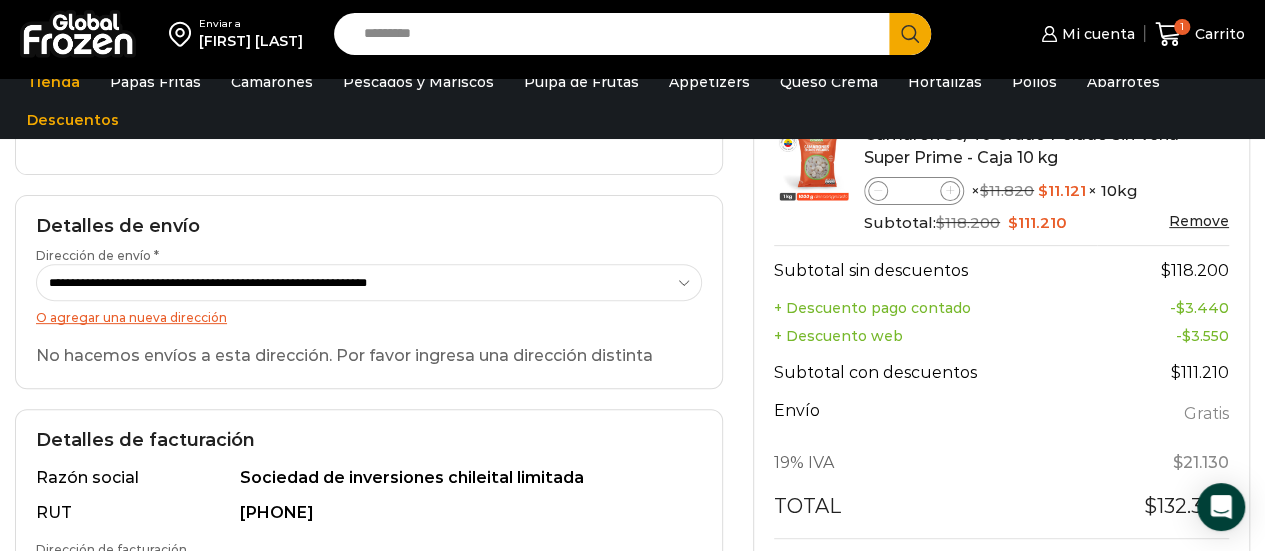 click on "**********" at bounding box center (369, 282) 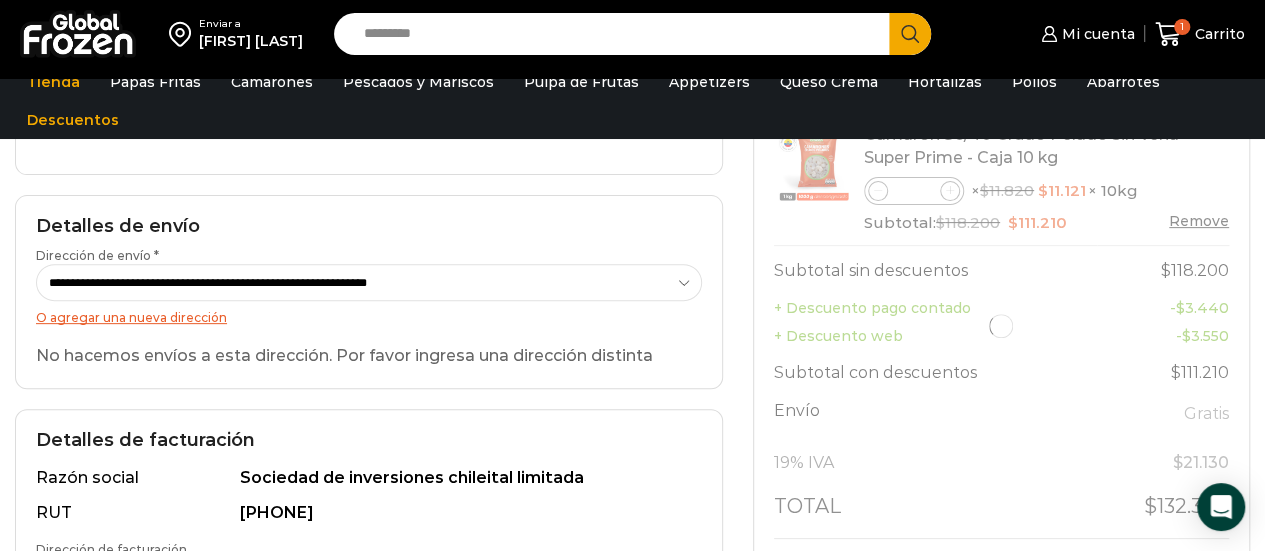 click on "**********" at bounding box center (369, 282) 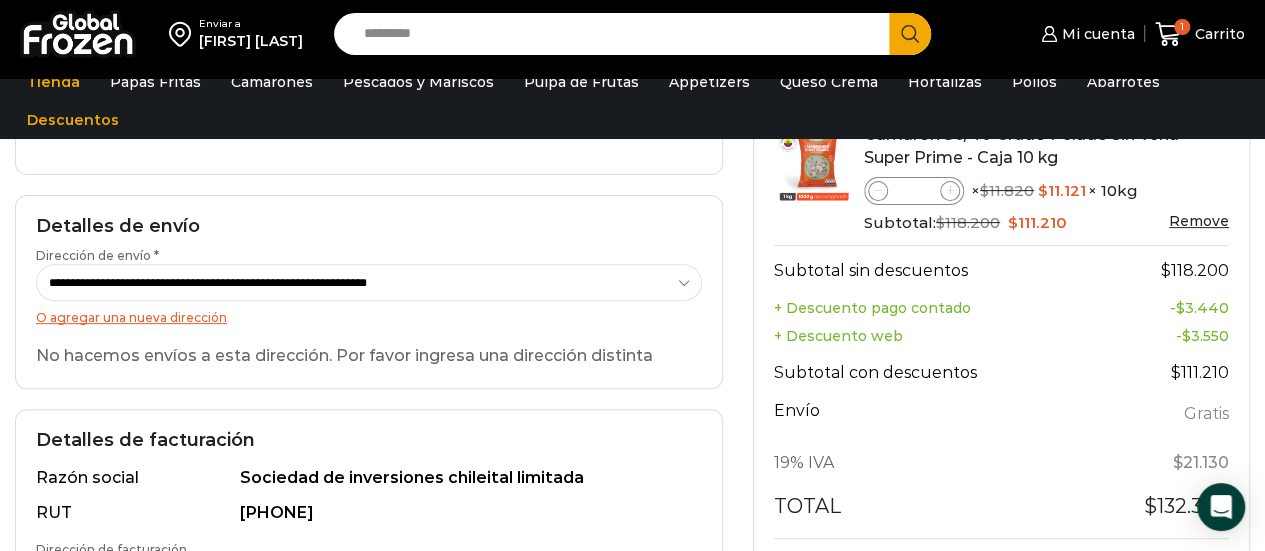 click on "**********" at bounding box center [369, 282] 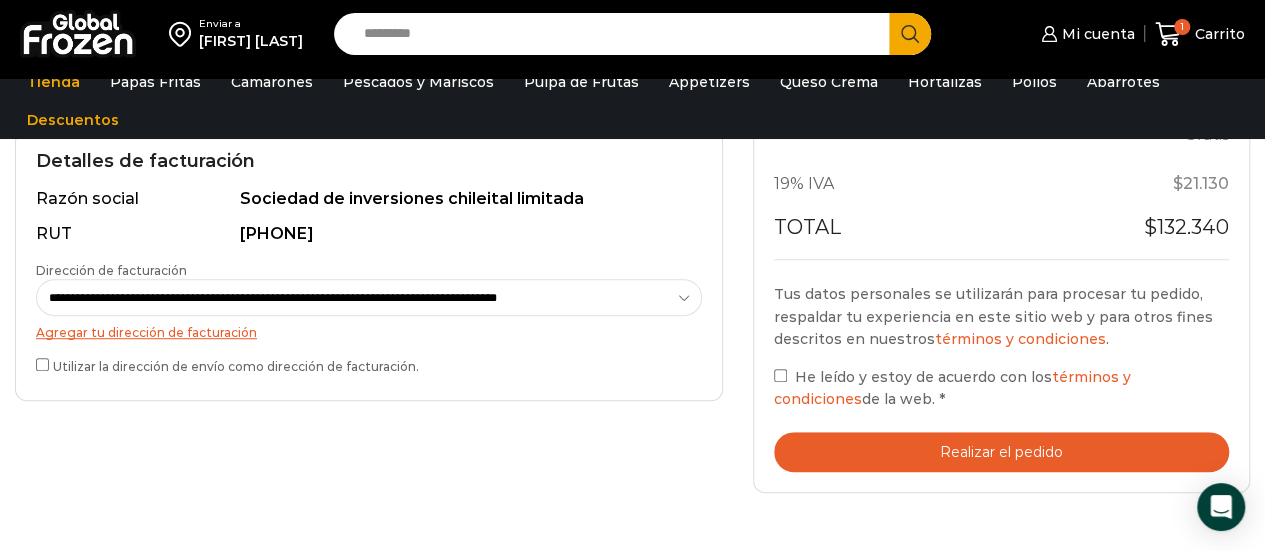 scroll, scrollTop: 536, scrollLeft: 0, axis: vertical 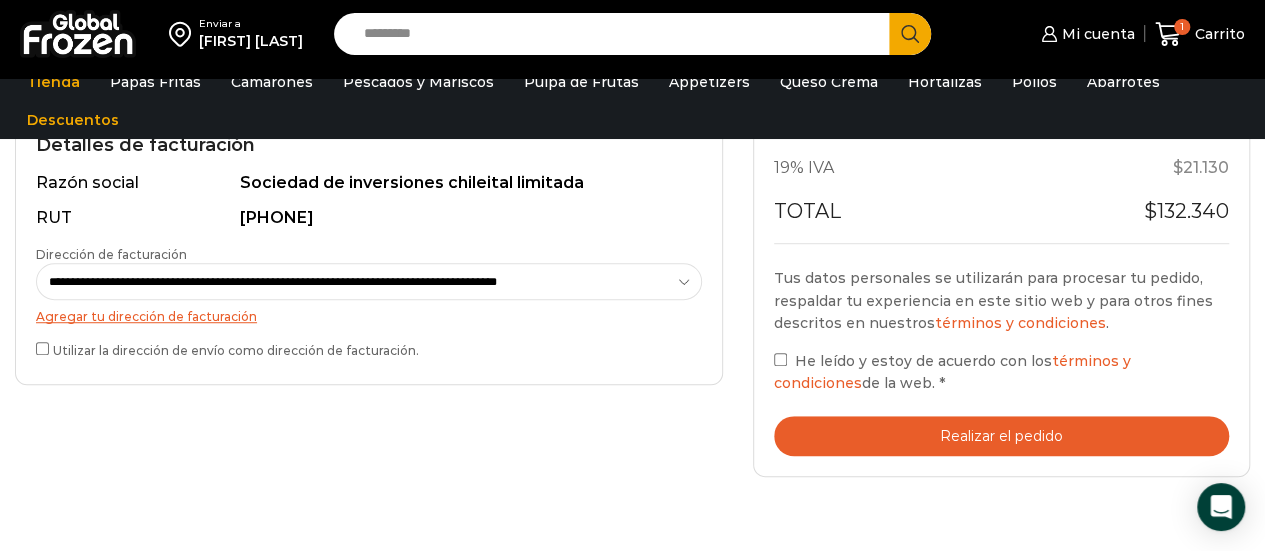 click on "**********" at bounding box center [369, 281] 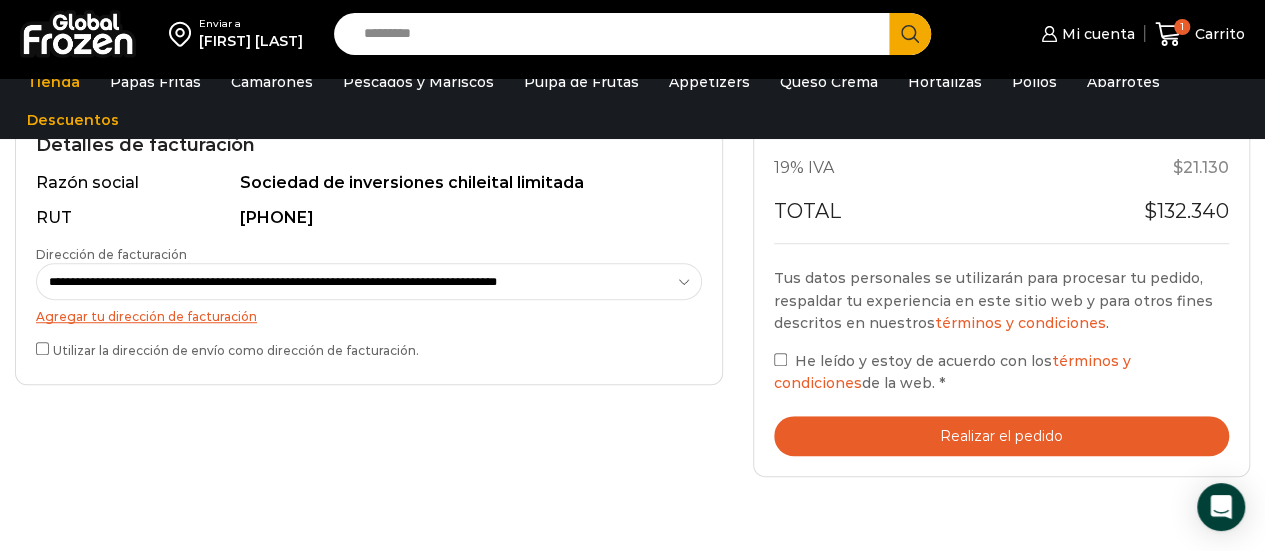 select on "*" 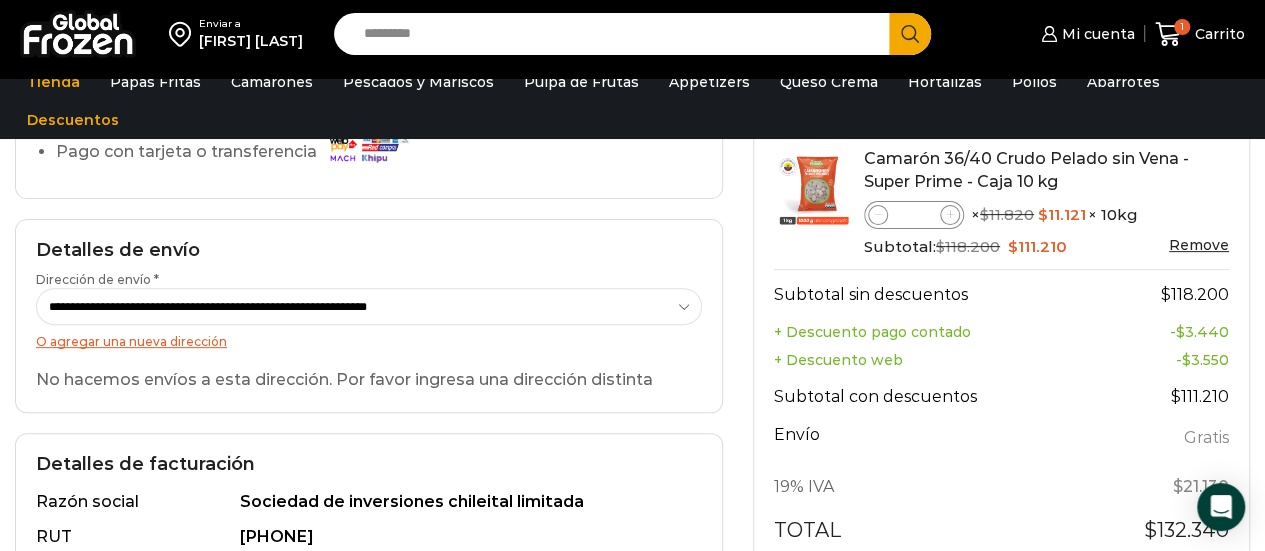 scroll, scrollTop: 215, scrollLeft: 0, axis: vertical 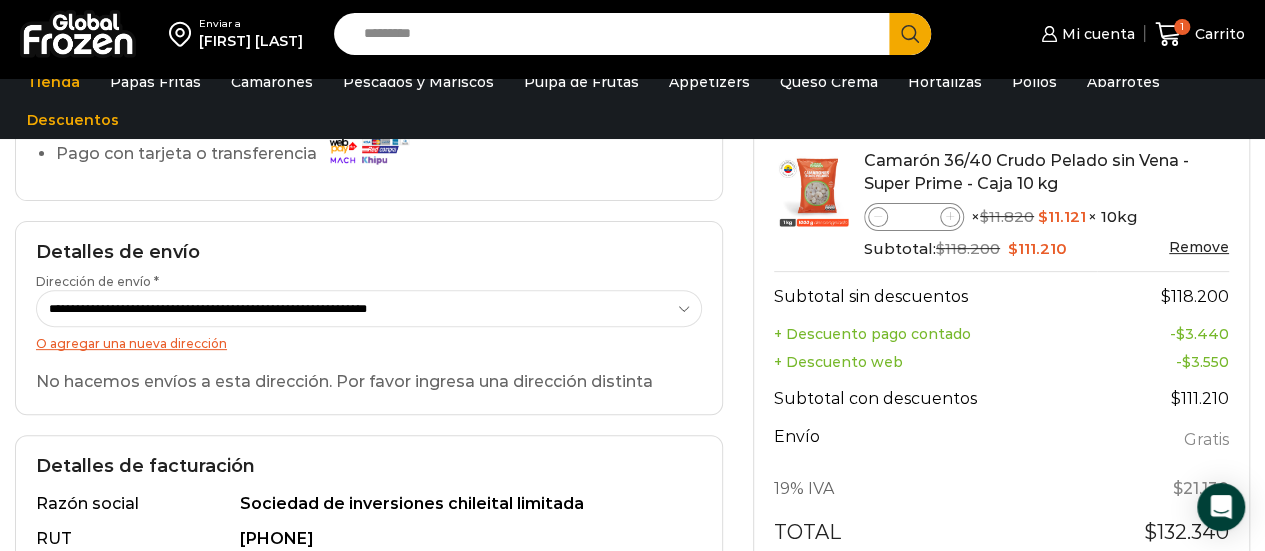 click on "**********" at bounding box center [369, 308] 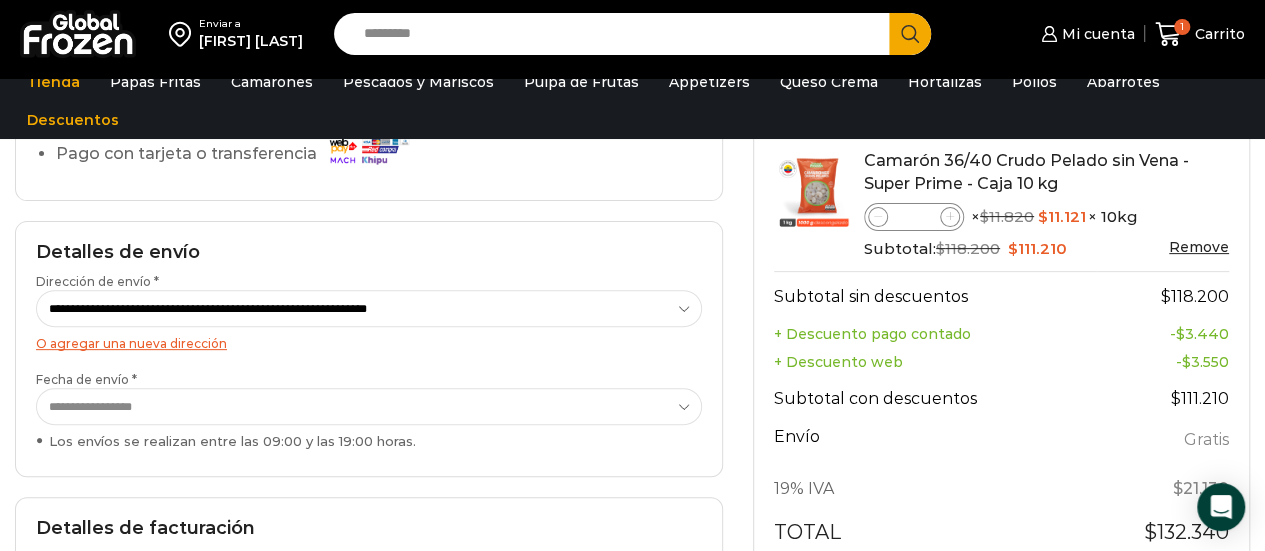 click on "**********" at bounding box center (369, 308) 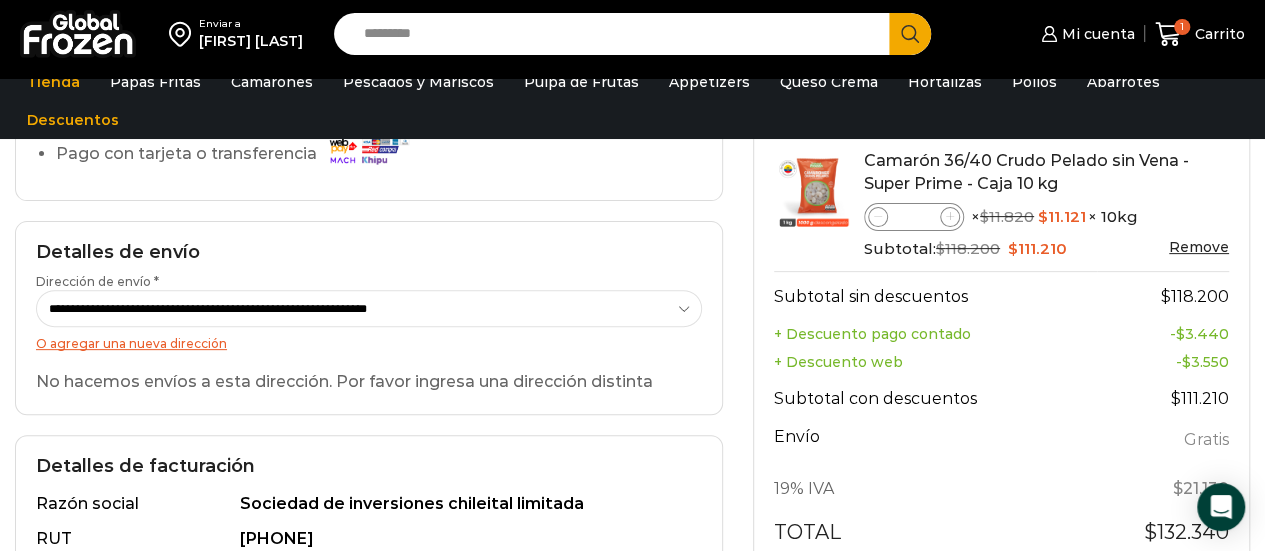 click on "**********" at bounding box center (369, 308) 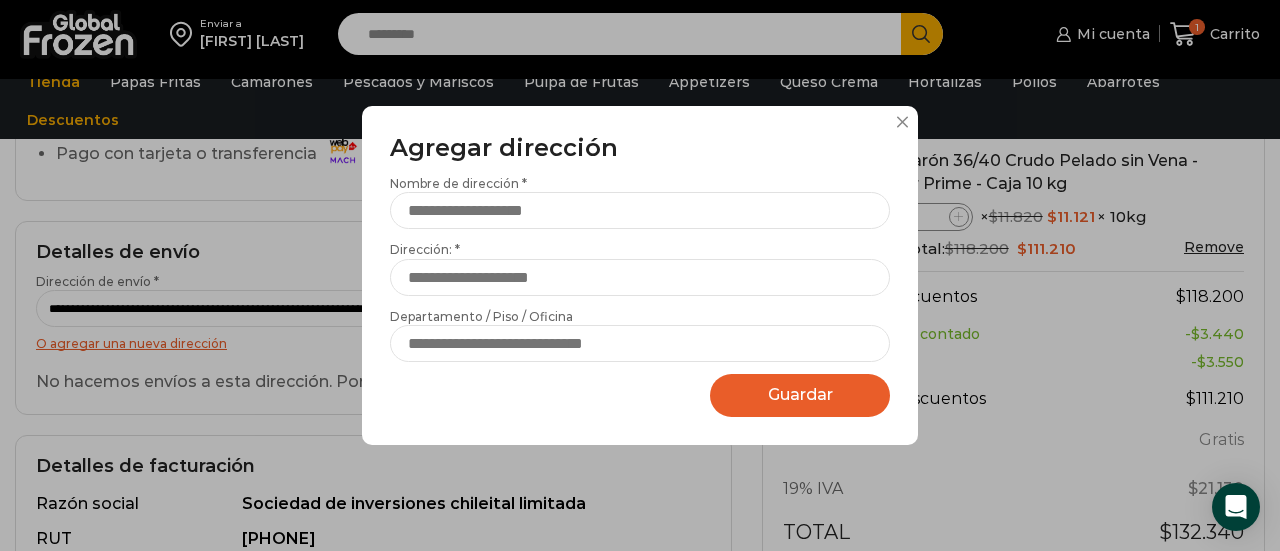 click at bounding box center [902, 122] 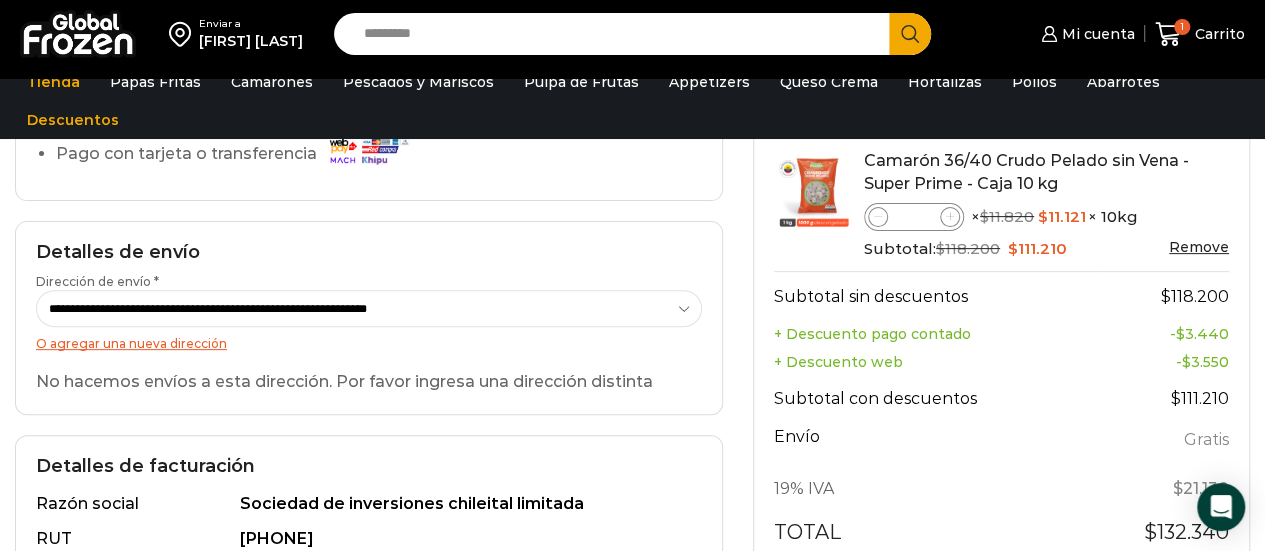 click on "**********" at bounding box center [369, 308] 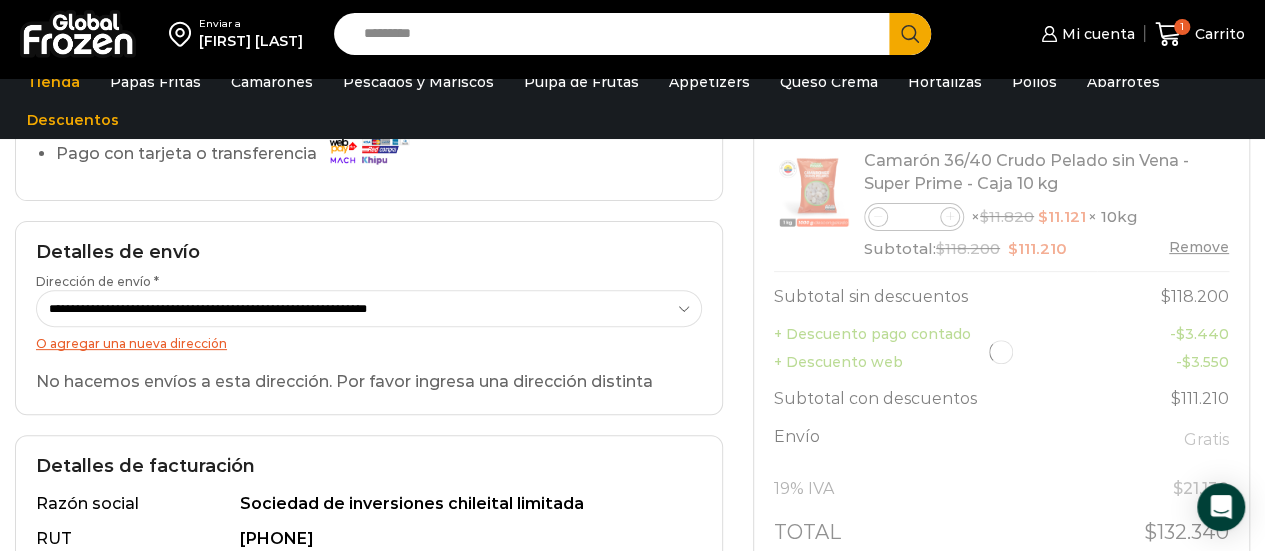 click on "**********" at bounding box center (369, 308) 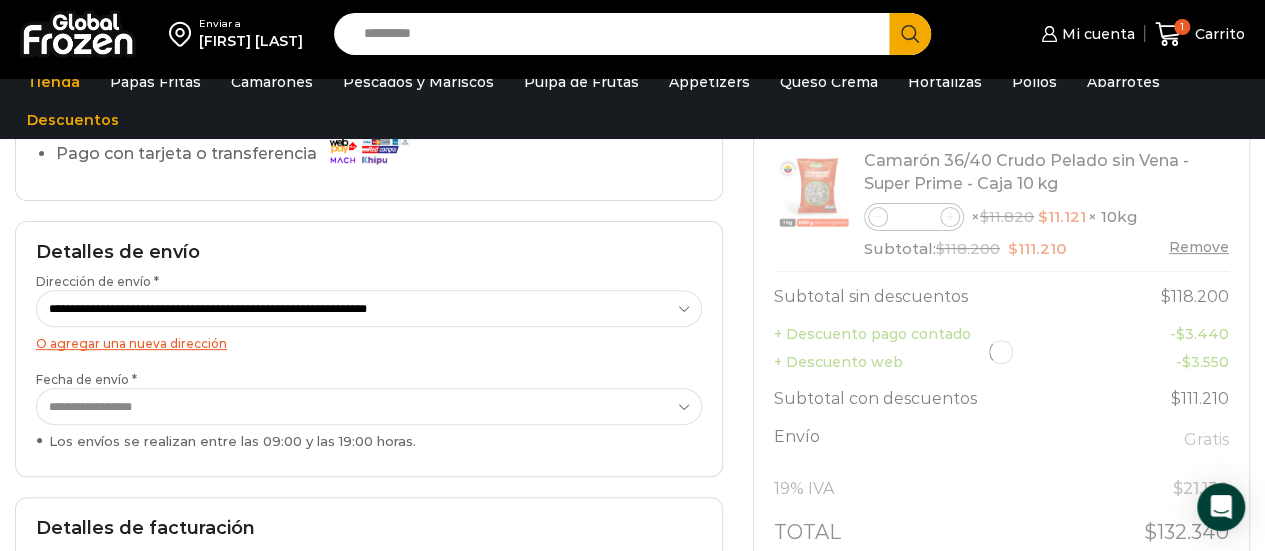 click on "**********" at bounding box center [369, 406] 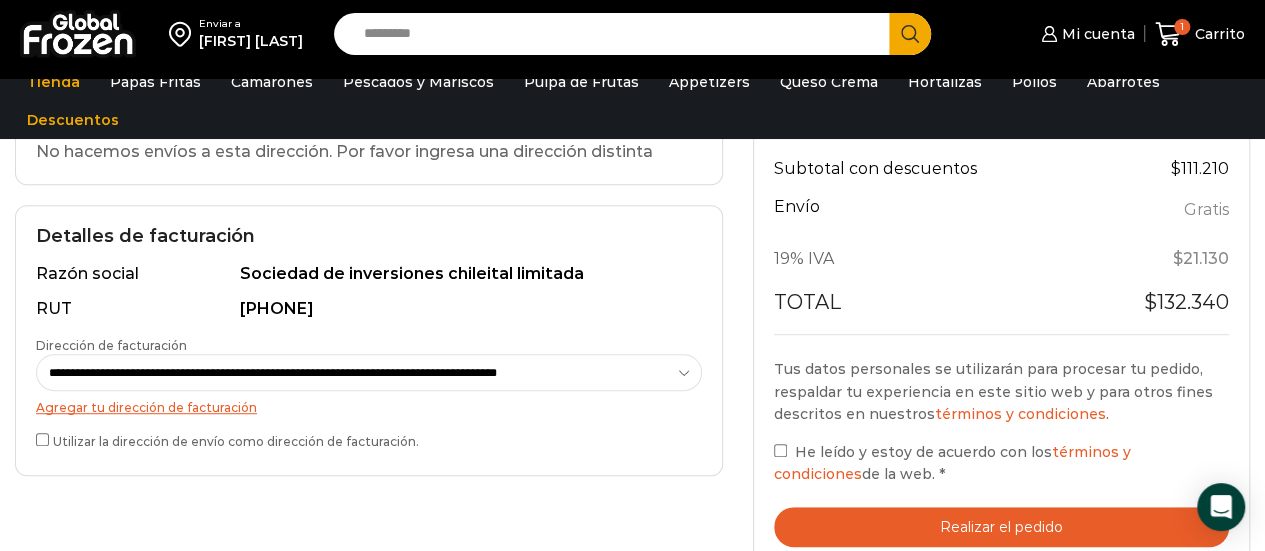 scroll, scrollTop: 441, scrollLeft: 0, axis: vertical 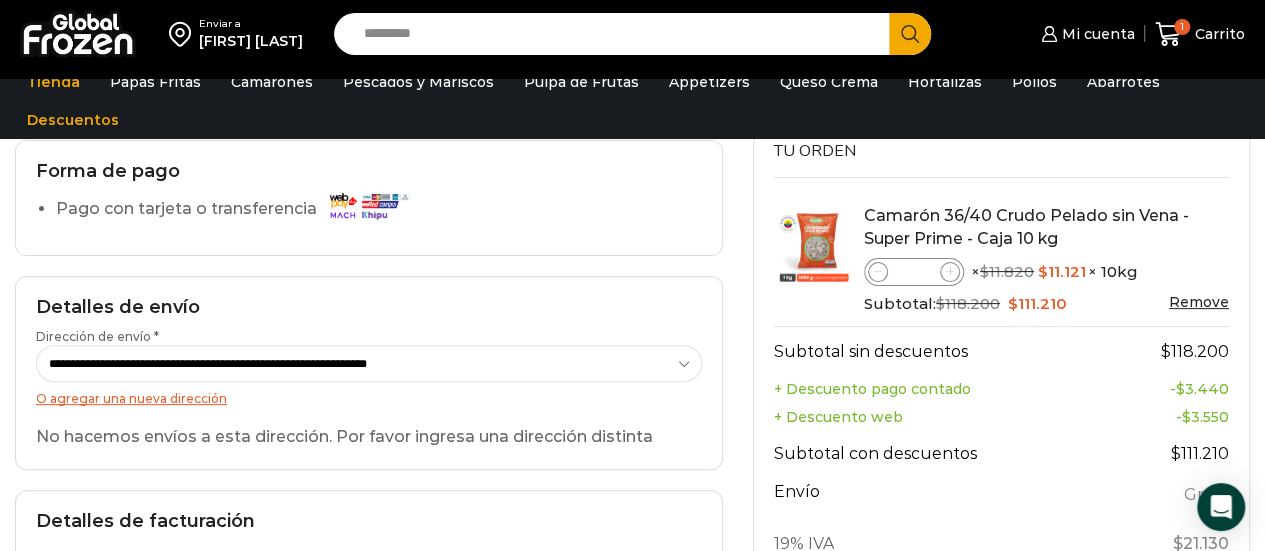 click on "**********" at bounding box center [369, 363] 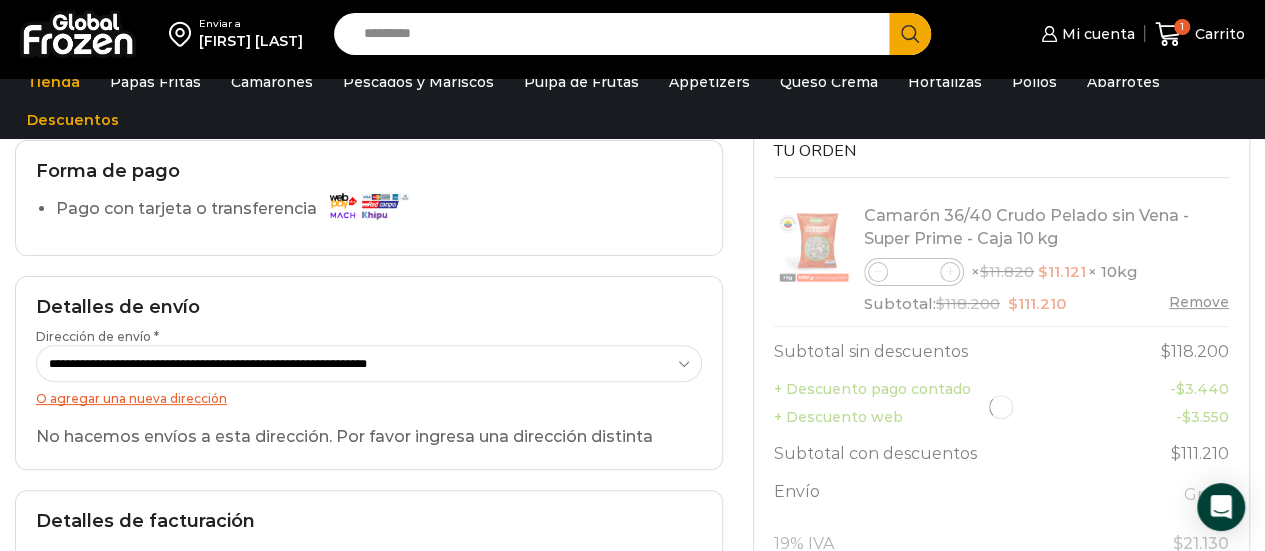 click on "**********" at bounding box center (369, 363) 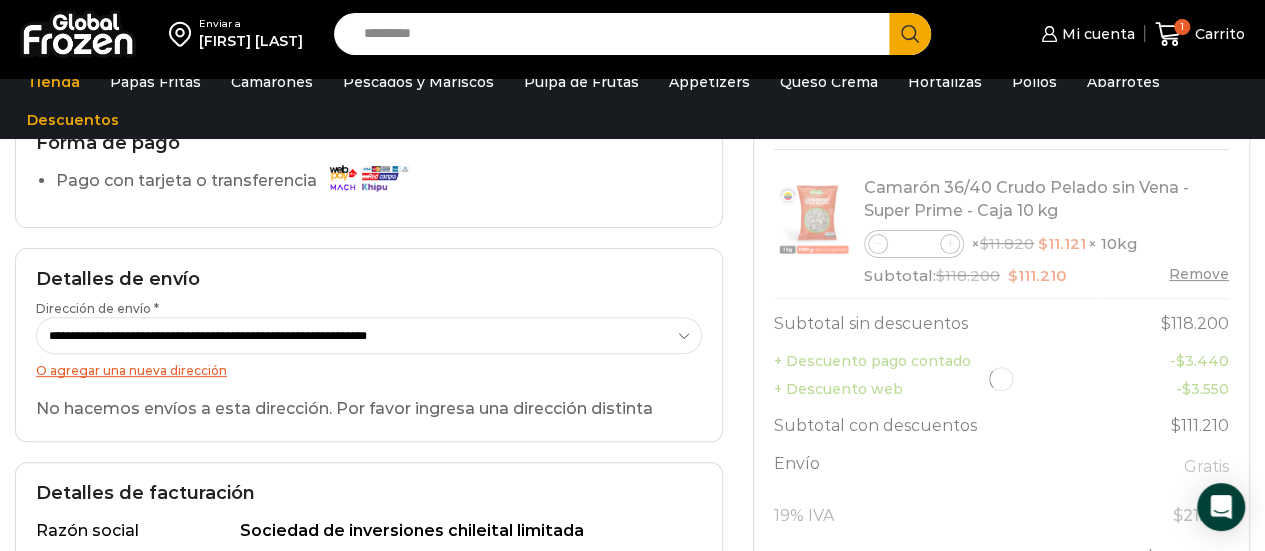 scroll, scrollTop: 186, scrollLeft: 0, axis: vertical 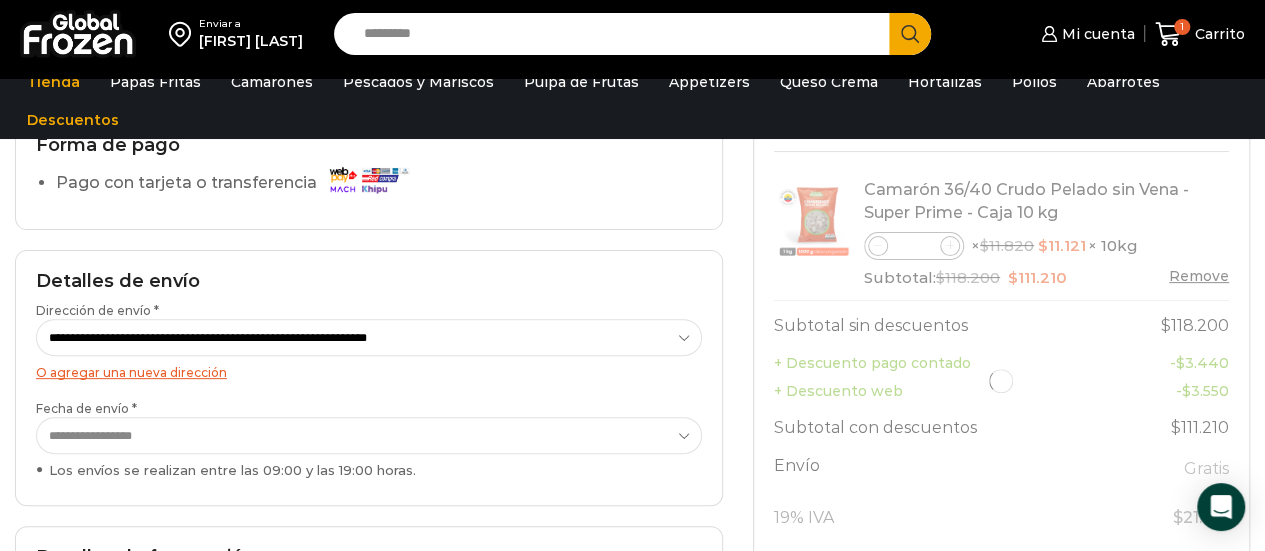 click on "**********" at bounding box center [369, 435] 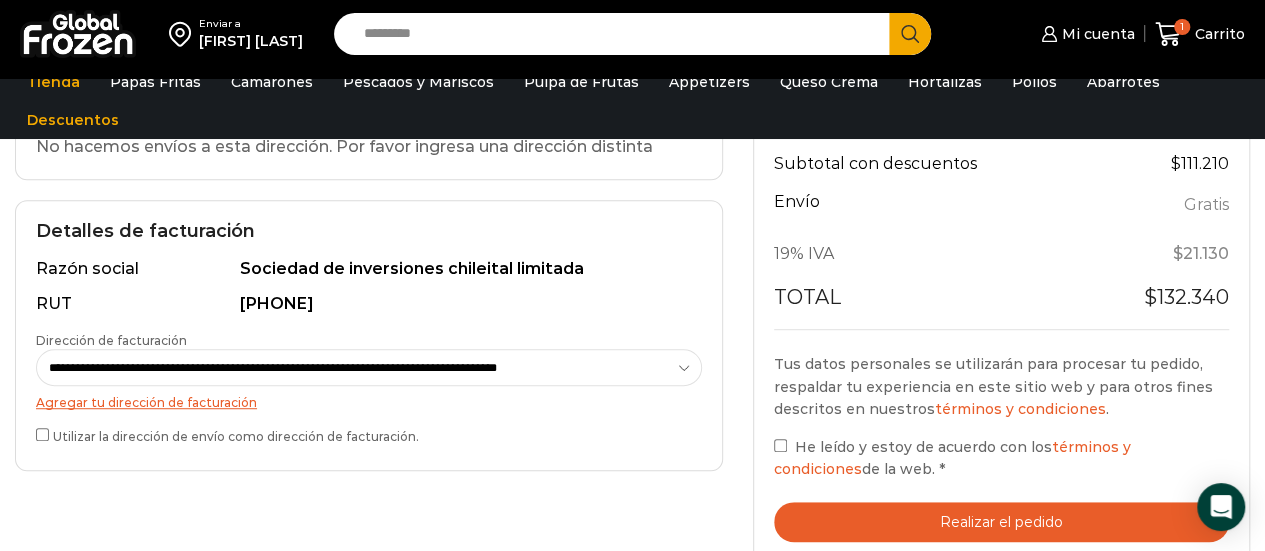 scroll, scrollTop: 446, scrollLeft: 0, axis: vertical 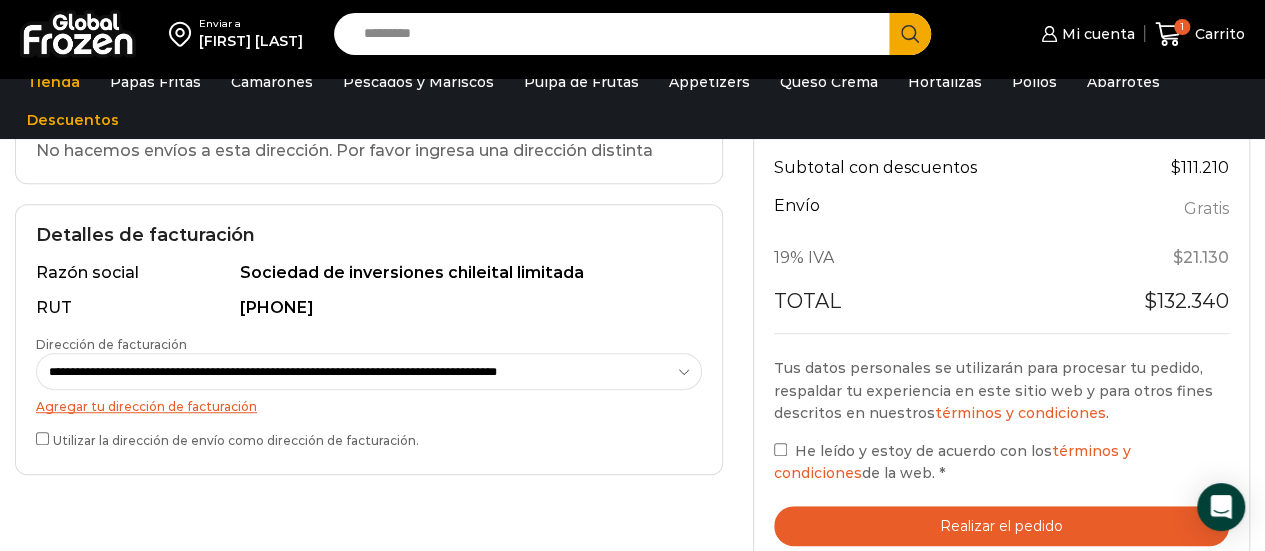 click on "**********" at bounding box center [369, 371] 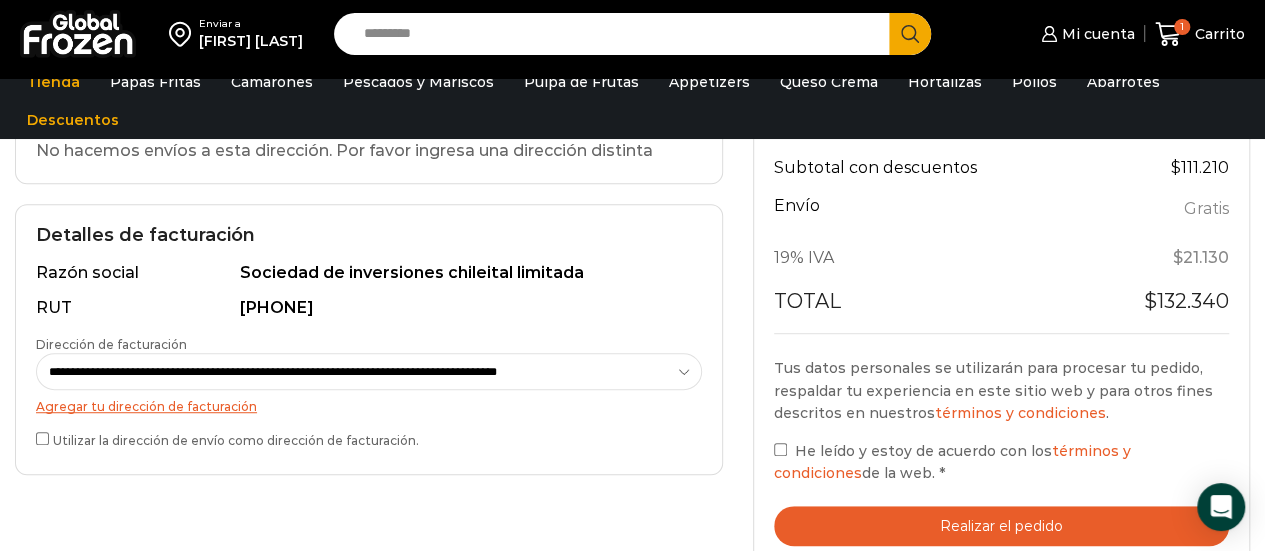select on "*" 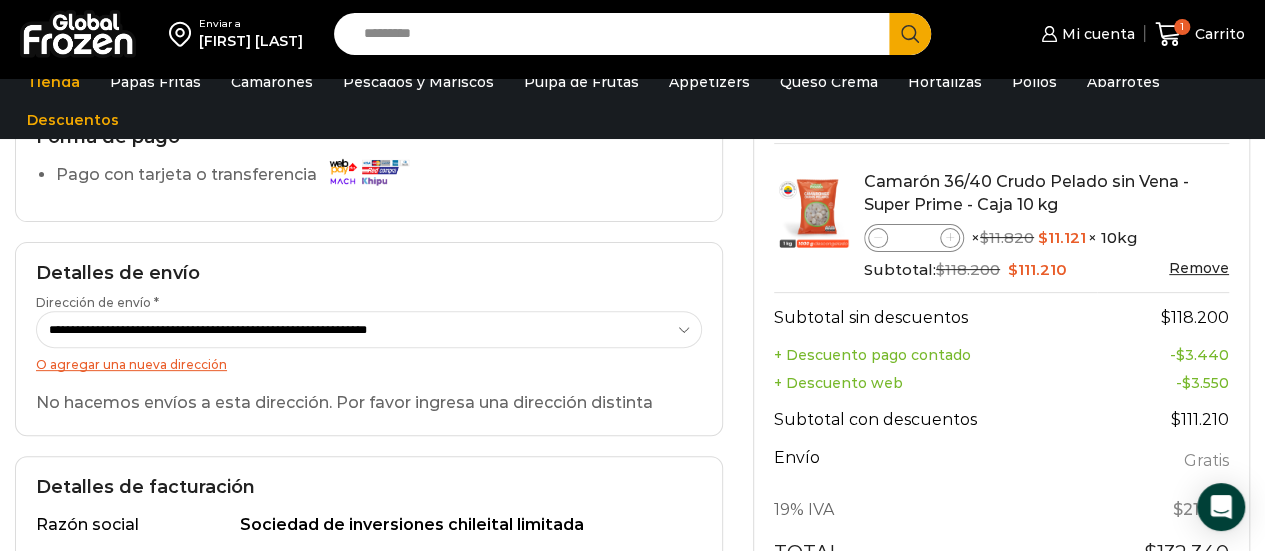 scroll, scrollTop: 232, scrollLeft: 0, axis: vertical 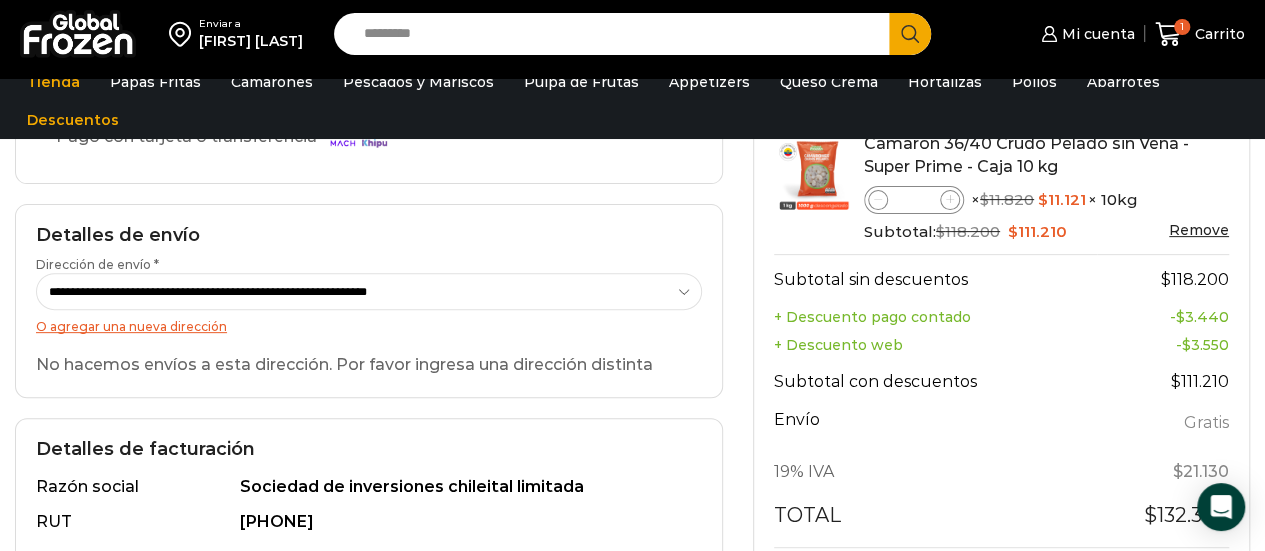 click on "O agregar una nueva dirección" at bounding box center (369, 326) 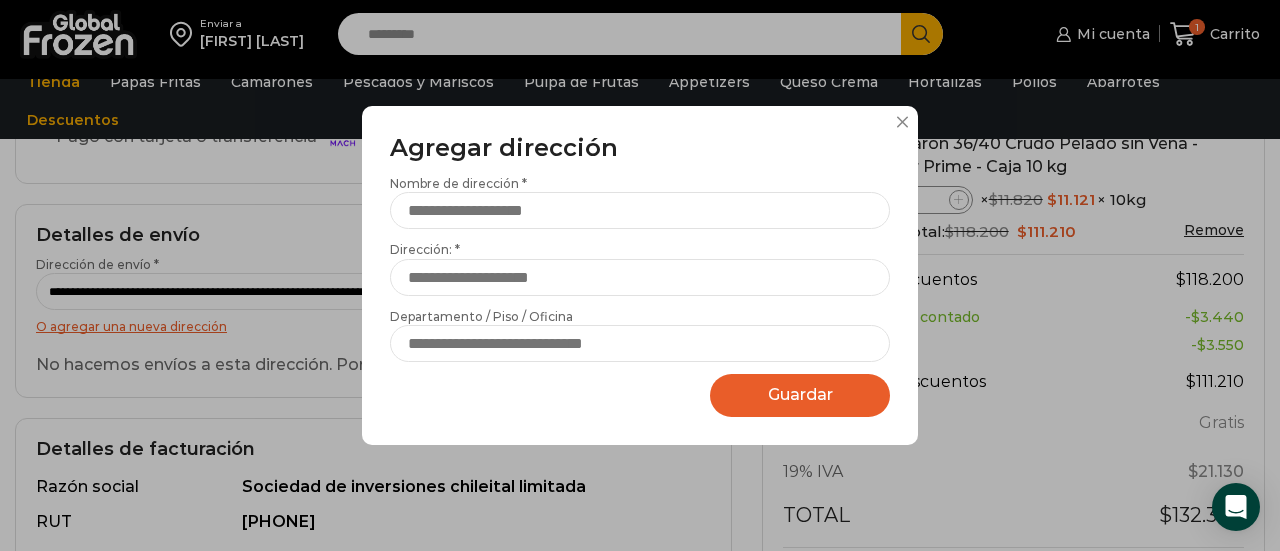 click on "Agregar dirección
Por favor actualice su dirección de envío actual
Nombre de dirección *
Dirección: *
Sin número de calle
Departamento / Piso / Oficina
Marcar como dirección predeterminada
Esta es la dirección de facturación
Street
U_DCO
ZipCode
City
County
Country
Guardar Guardando..." at bounding box center [640, 275] 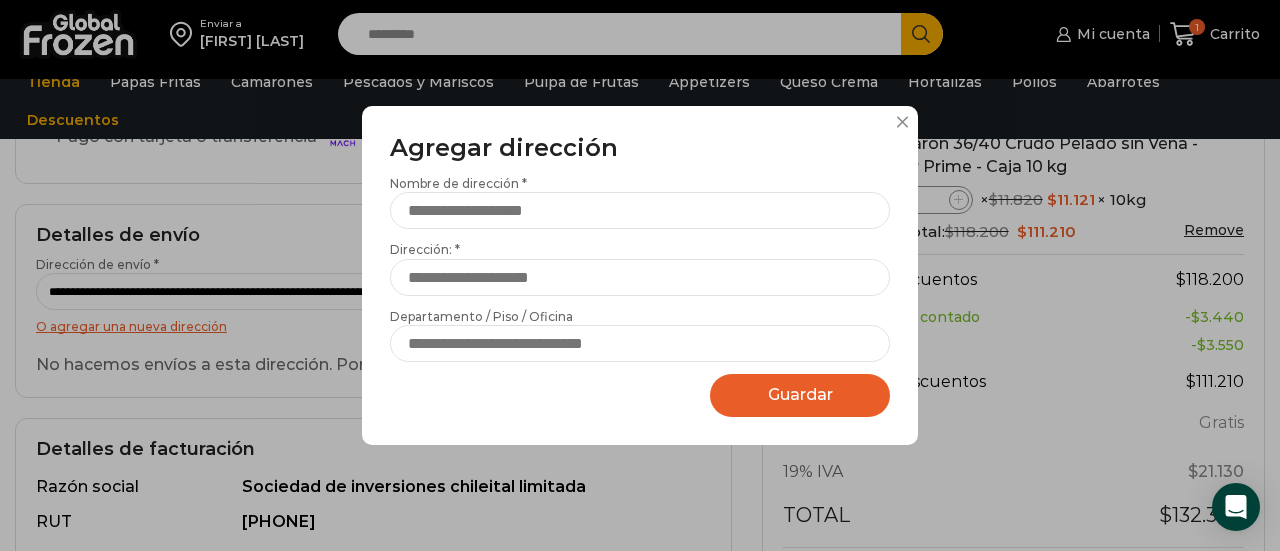 click at bounding box center [902, 122] 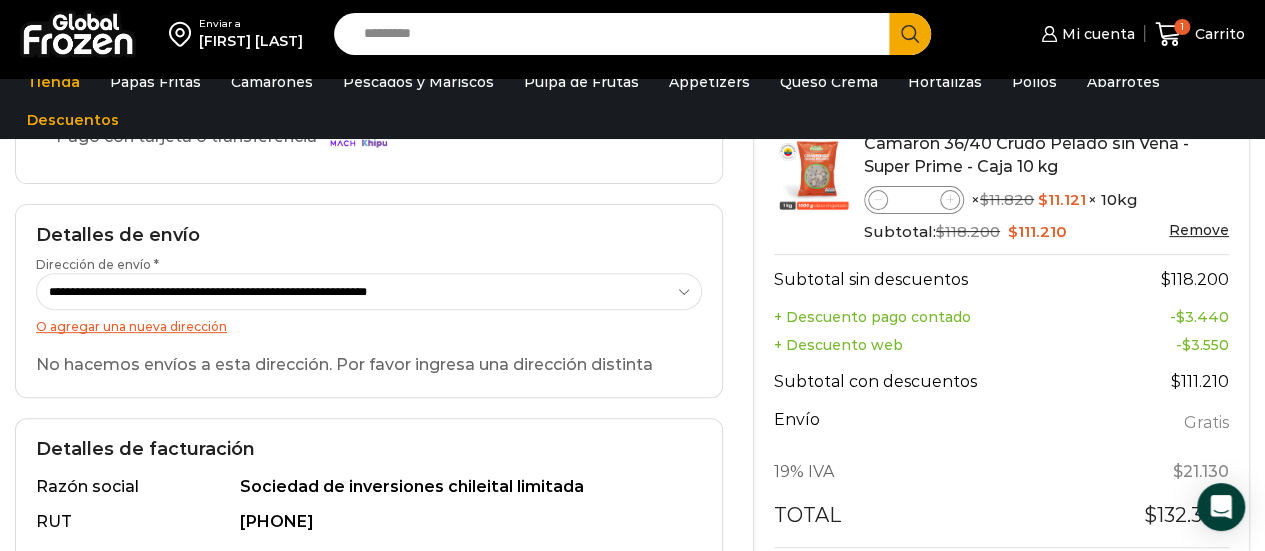 click on "**********" at bounding box center (369, 291) 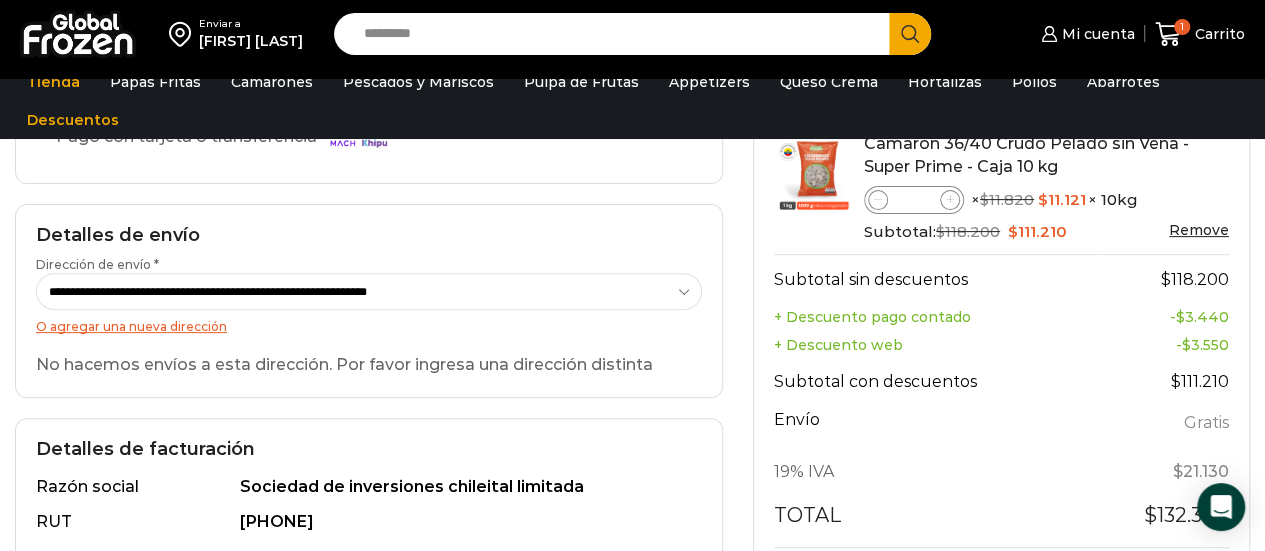 click on "**********" at bounding box center [369, 291] 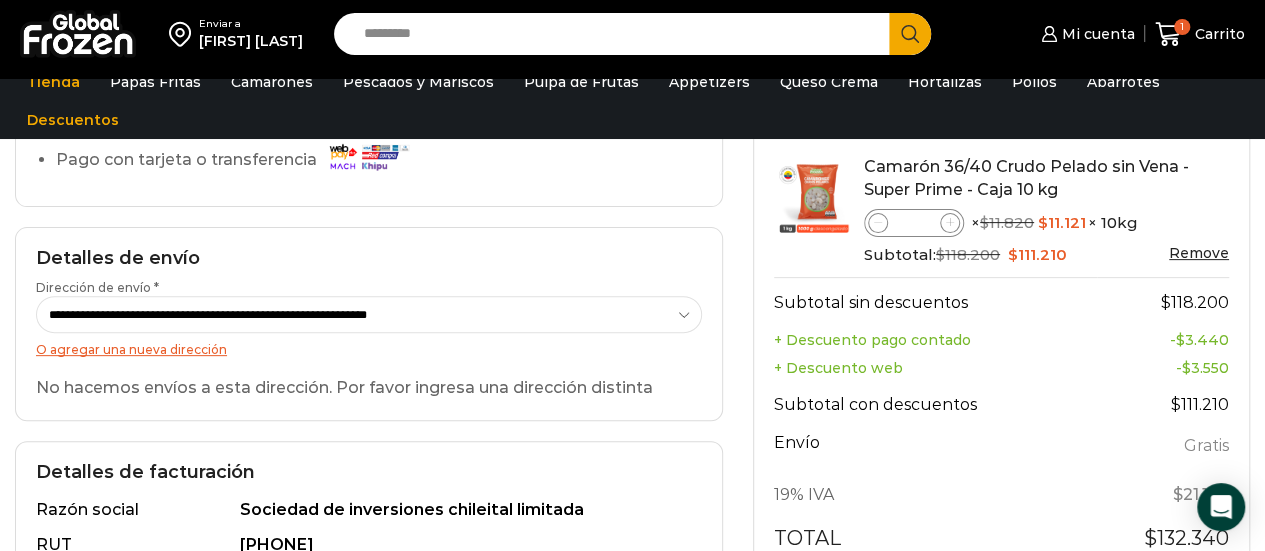 scroll, scrollTop: 195, scrollLeft: 0, axis: vertical 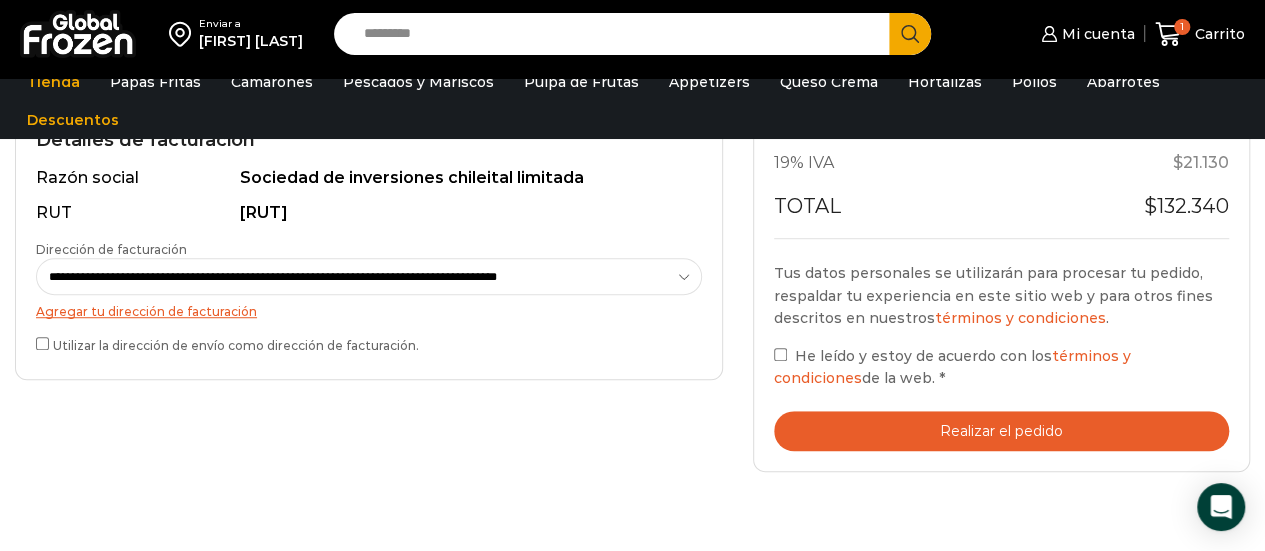 click on "**********" at bounding box center [369, 276] 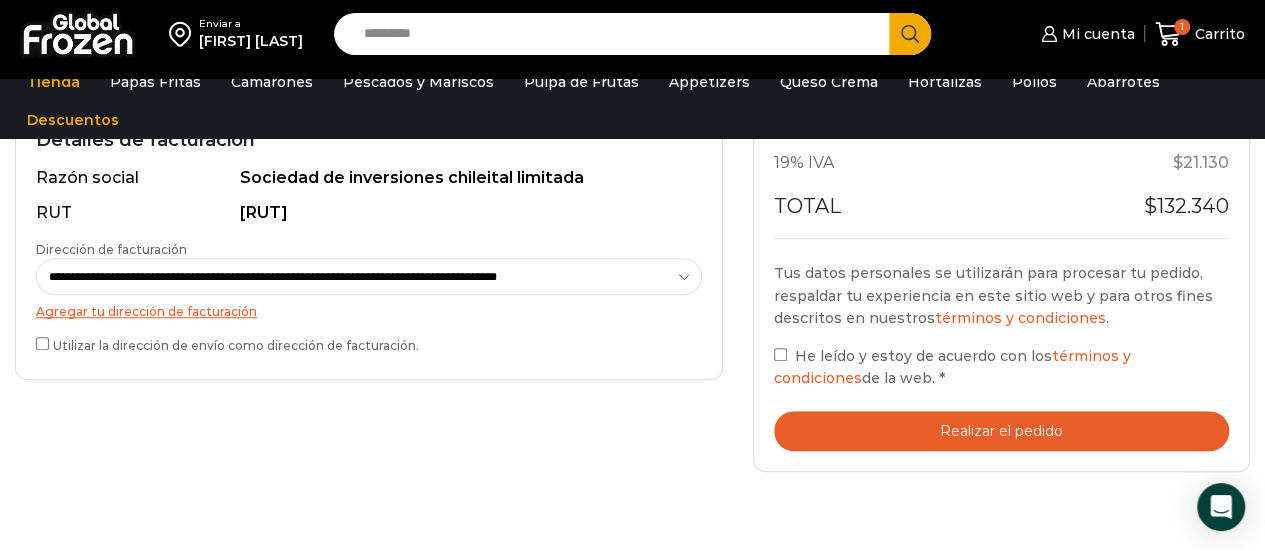 select on "*" 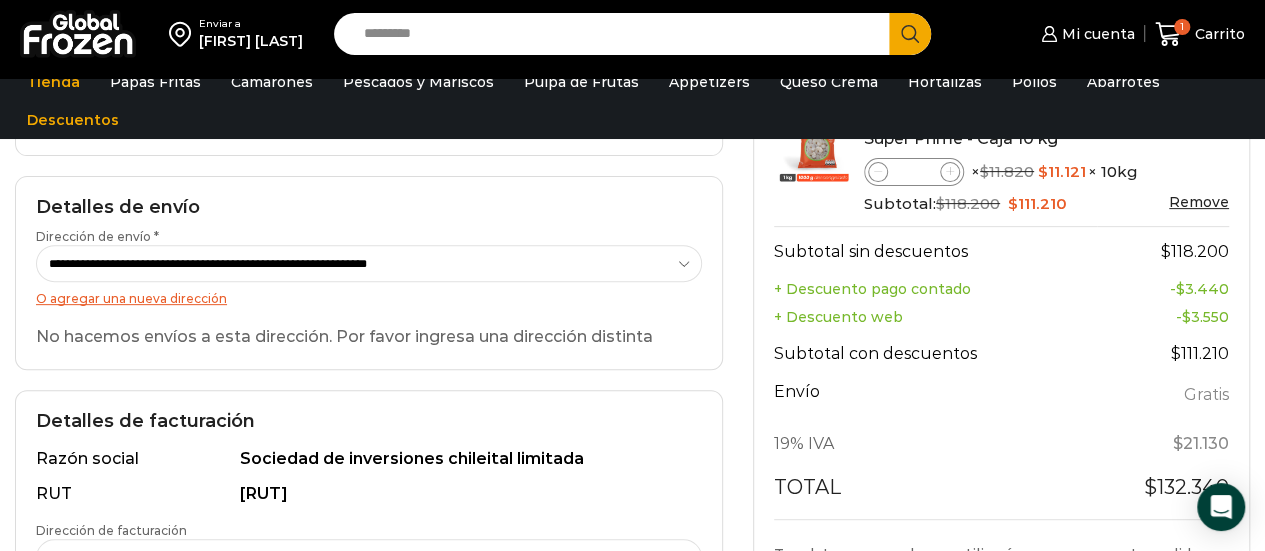 scroll, scrollTop: 246, scrollLeft: 0, axis: vertical 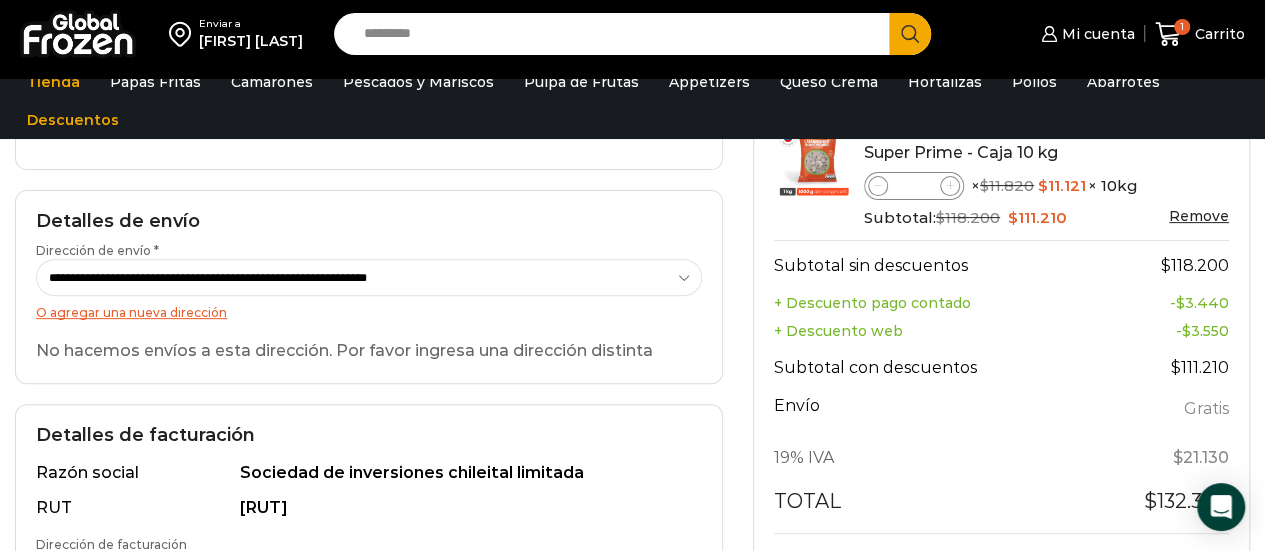 click on "[STREET]
[STREET]" at bounding box center (369, 277) 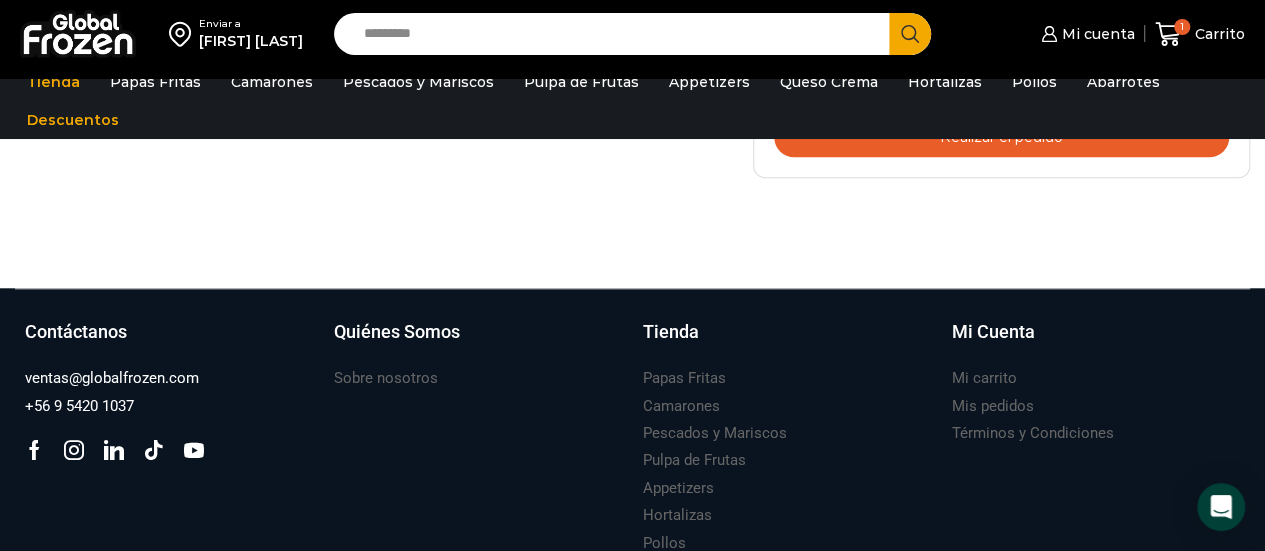 scroll, scrollTop: 839, scrollLeft: 0, axis: vertical 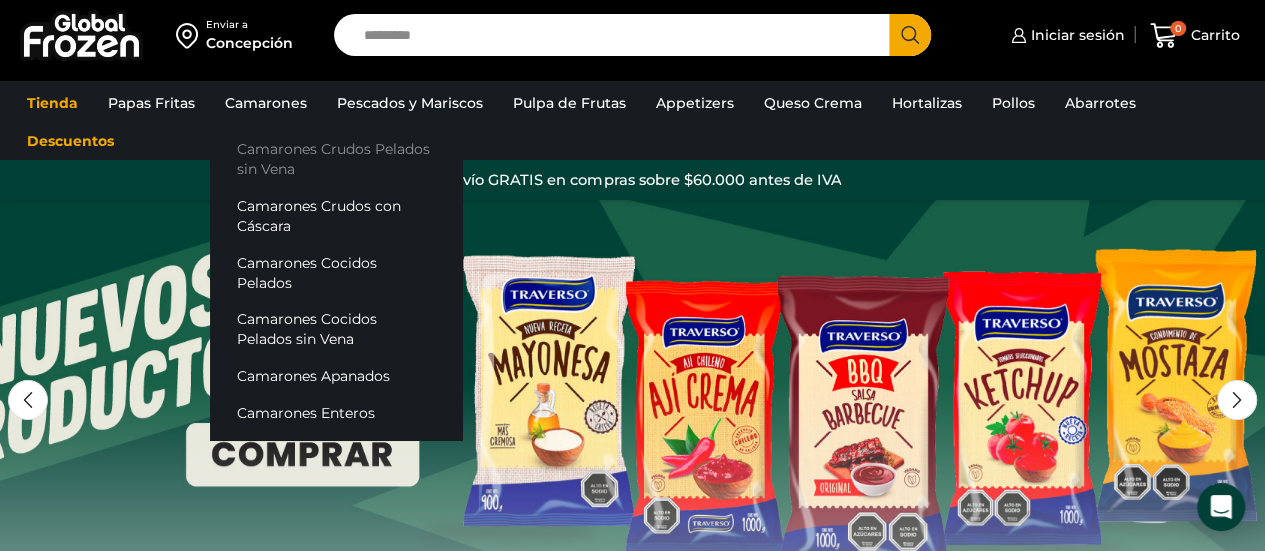 click on "Camarones Crudos Pelados sin Vena" at bounding box center (336, 159) 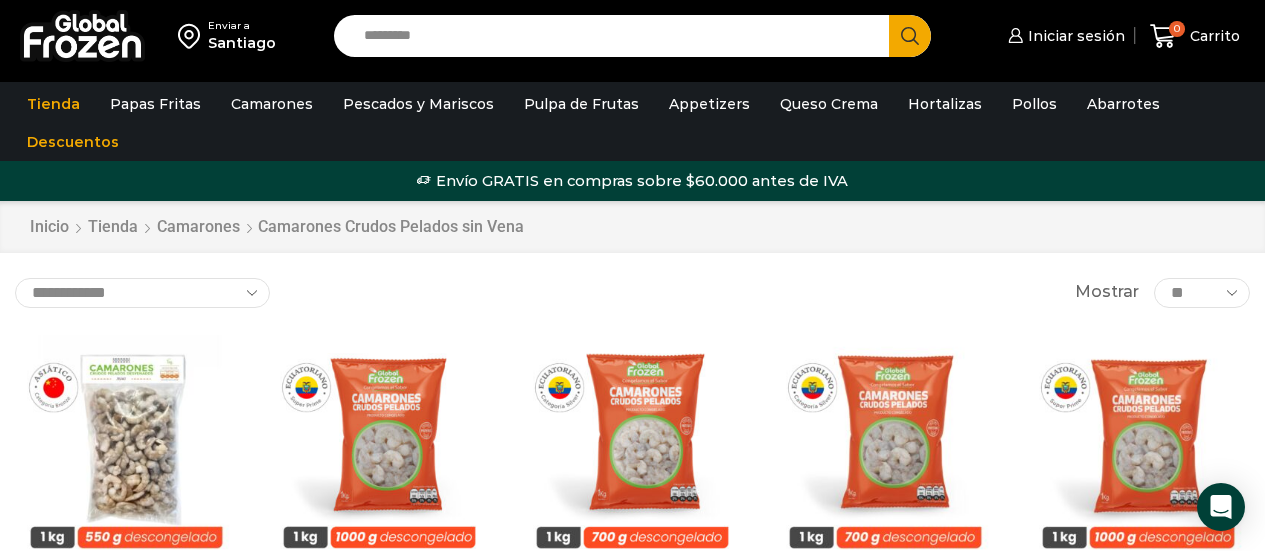 scroll, scrollTop: 0, scrollLeft: 0, axis: both 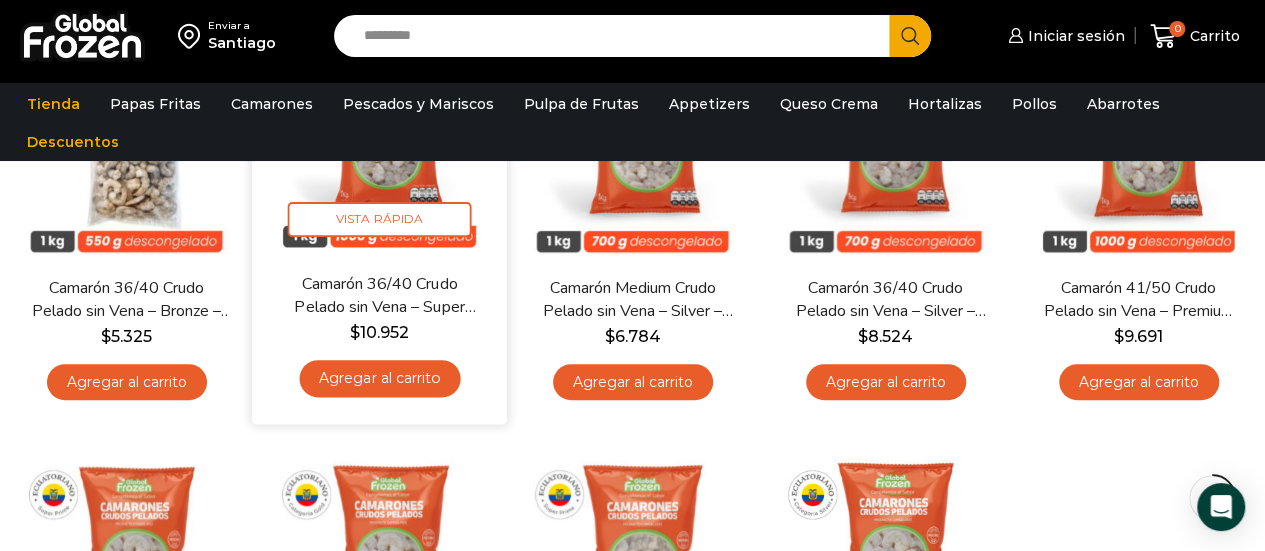 click on "Agregar al carrito" at bounding box center (379, 378) 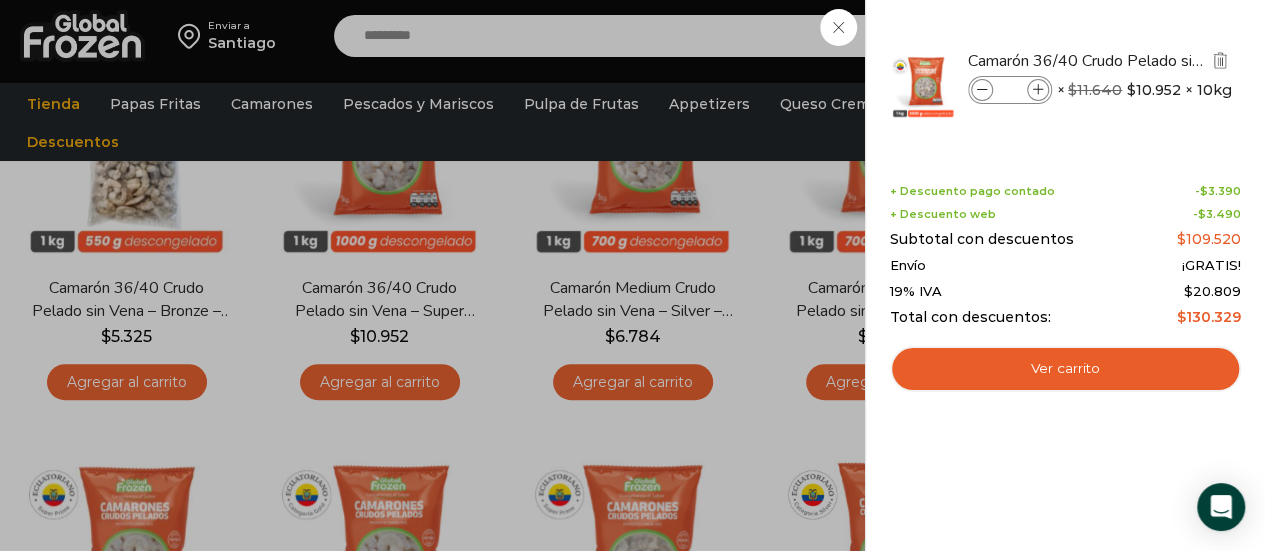 click at bounding box center (1038, 90) 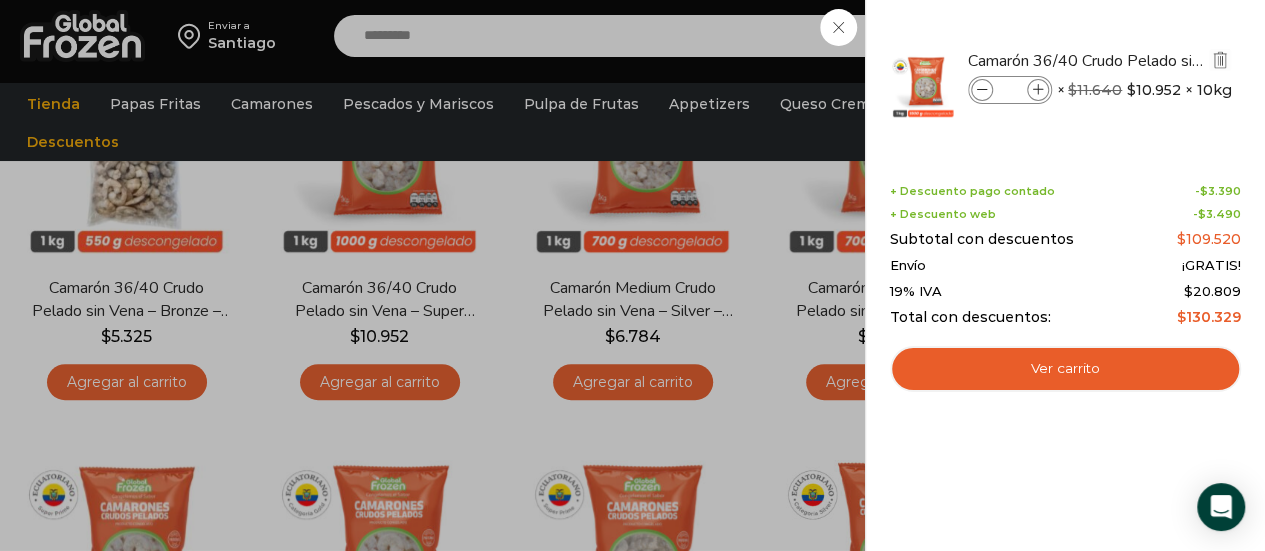 click at bounding box center [1038, 90] 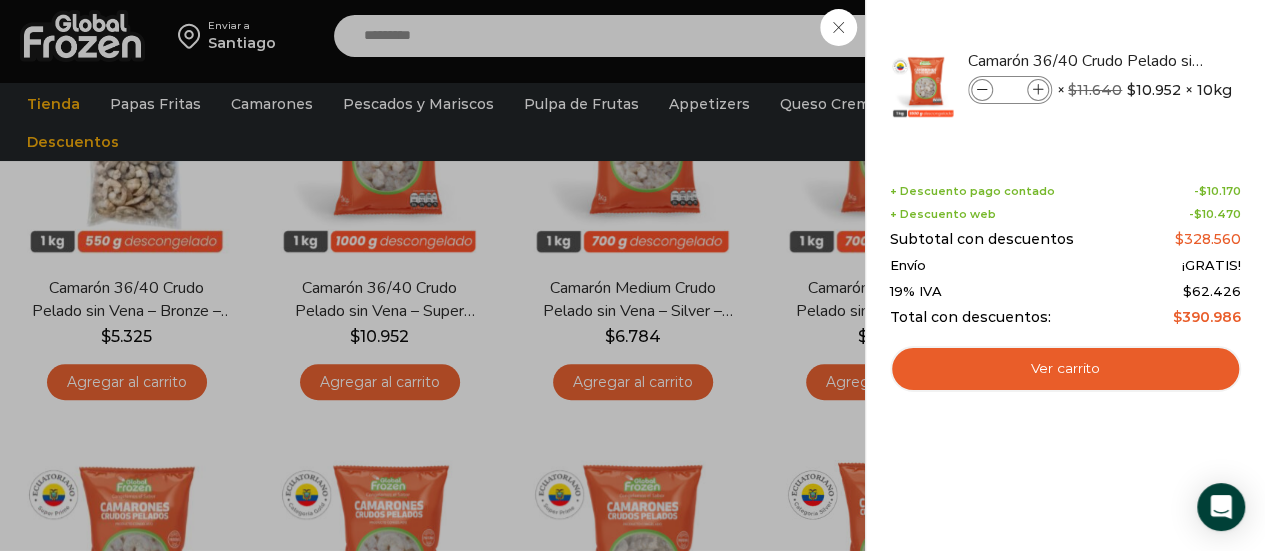 click on "Ver carrito" at bounding box center [1065, 369] 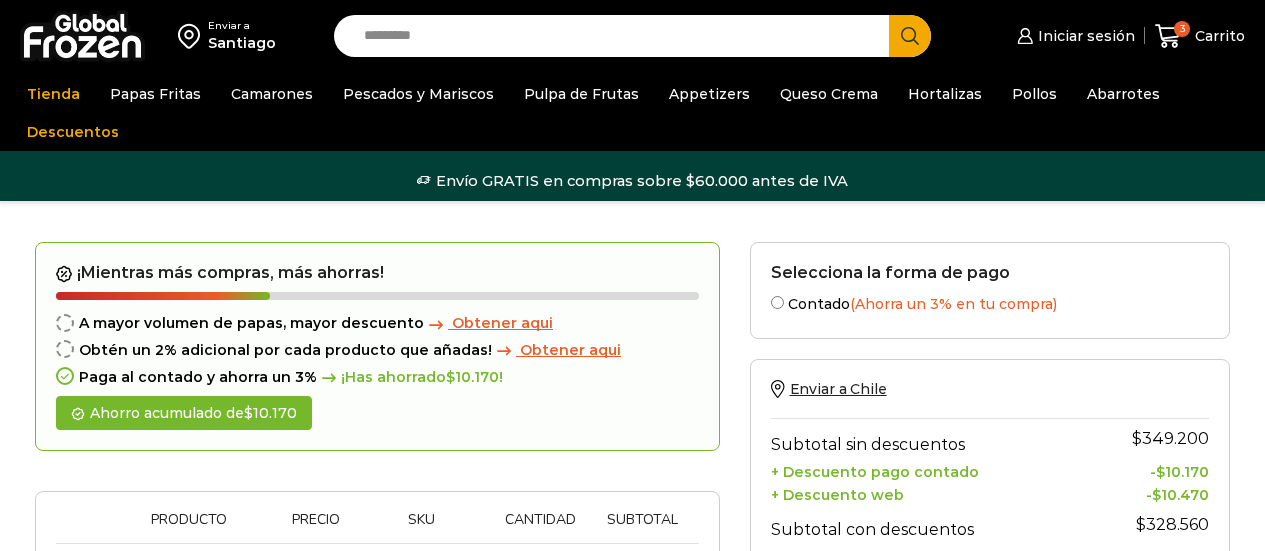 scroll, scrollTop: 0, scrollLeft: 0, axis: both 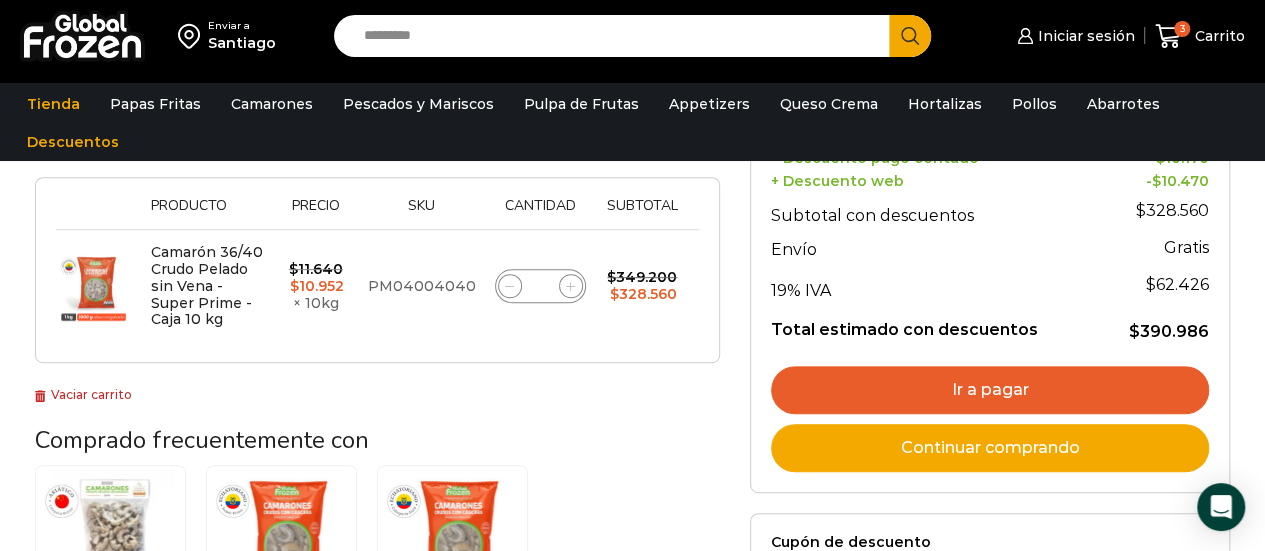 click on "Ir a pagar" at bounding box center [990, 390] 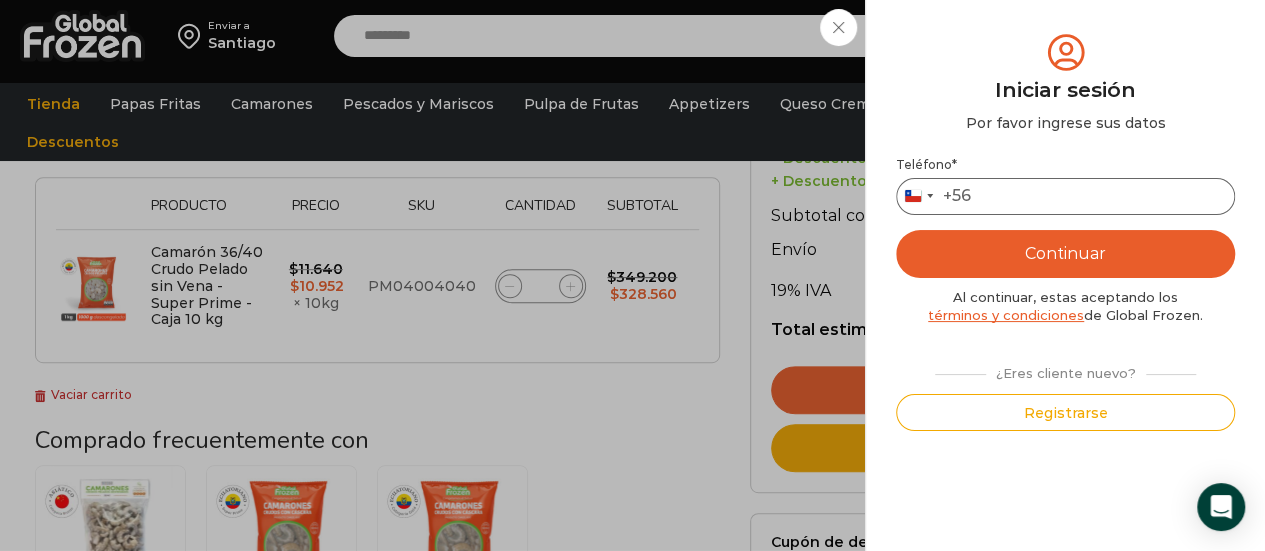 click on "Teléfono
*" at bounding box center (1065, 196) 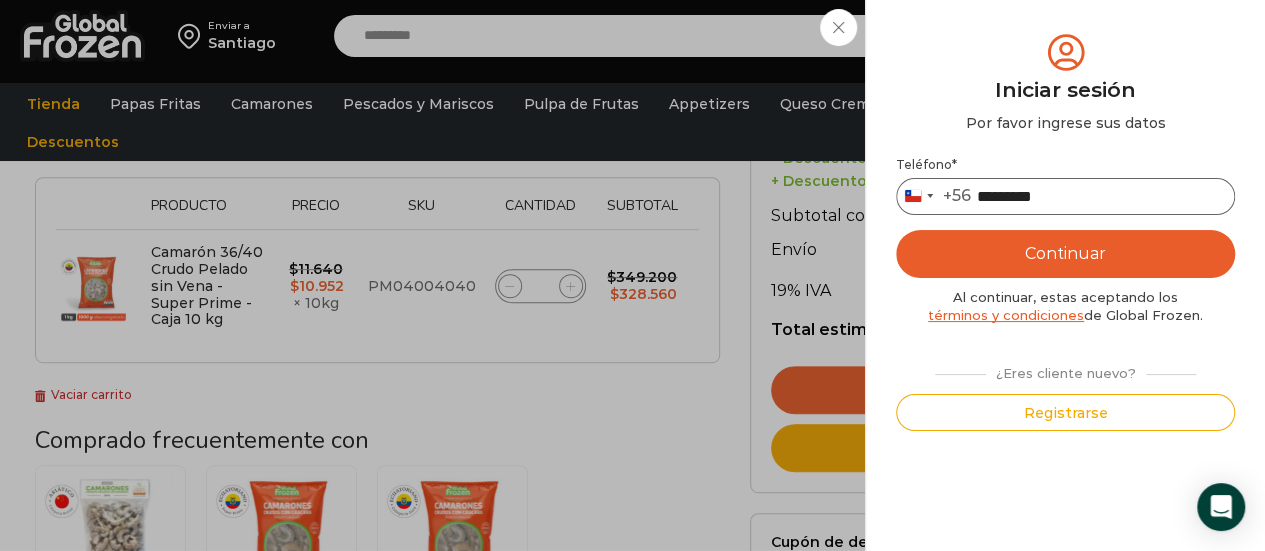 type on "*********" 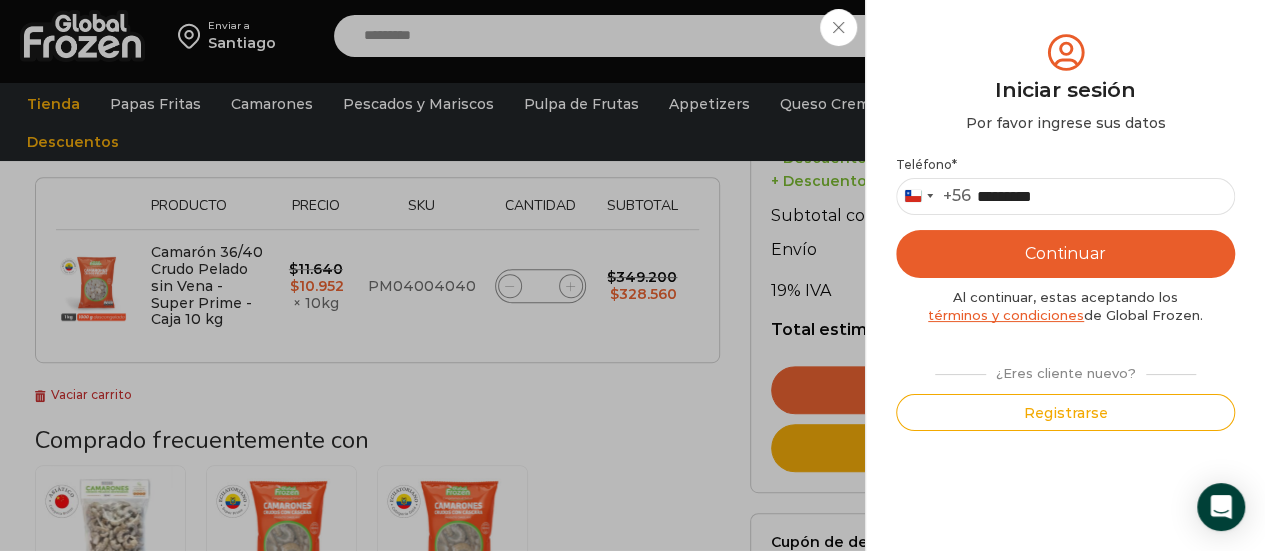 click on "Continuar" at bounding box center (1065, 254) 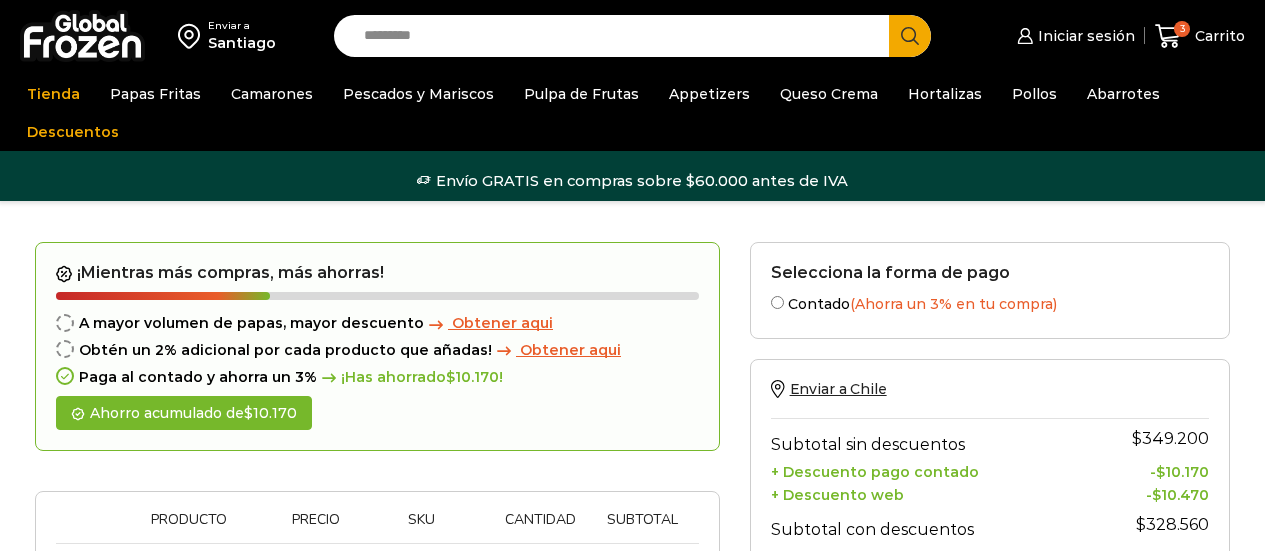 scroll, scrollTop: 0, scrollLeft: 0, axis: both 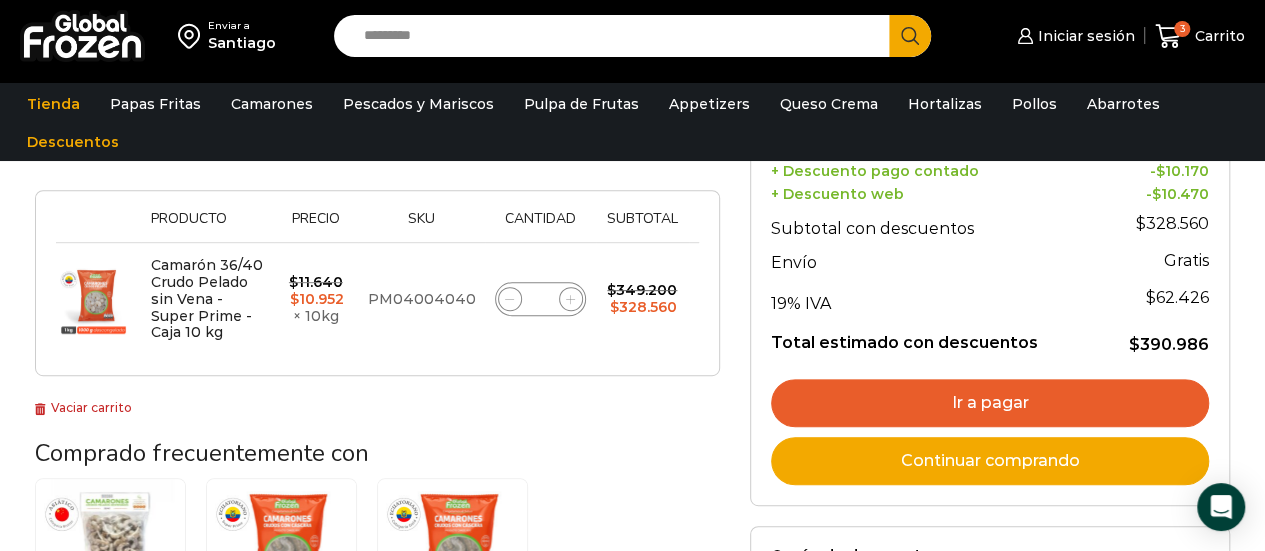 click on "Ir a pagar" at bounding box center [990, 403] 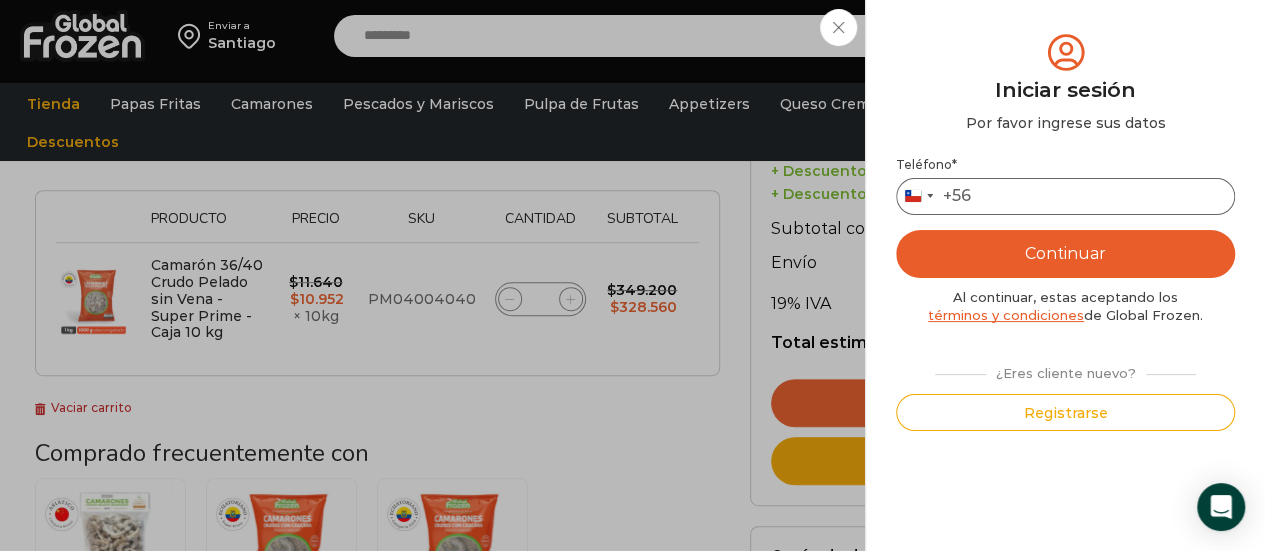 click on "Teléfono
*" at bounding box center [1065, 196] 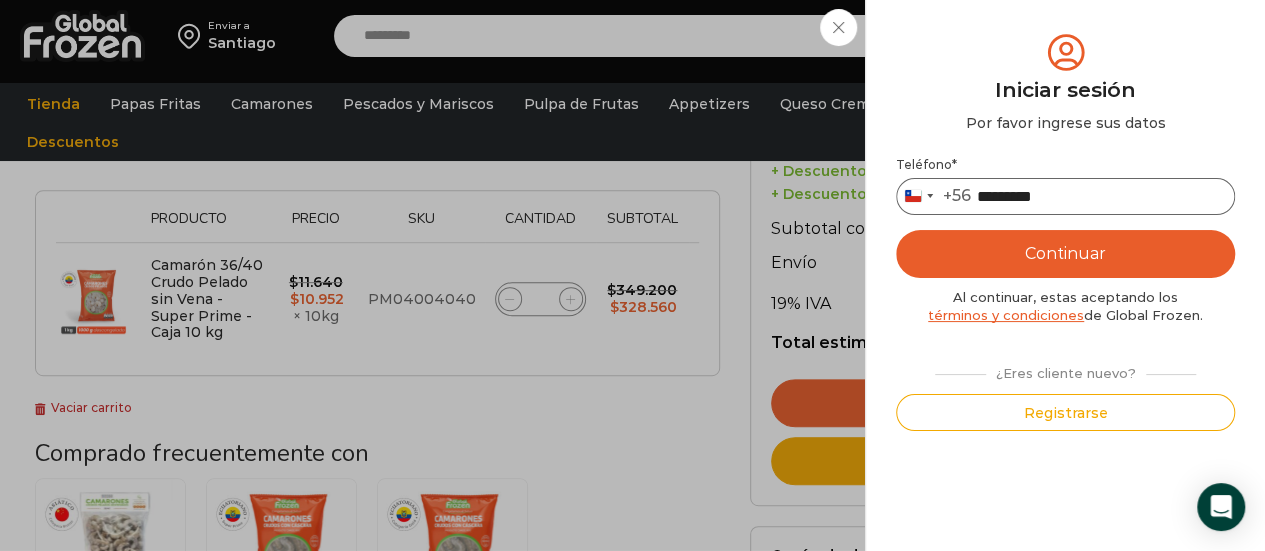 type on "*********" 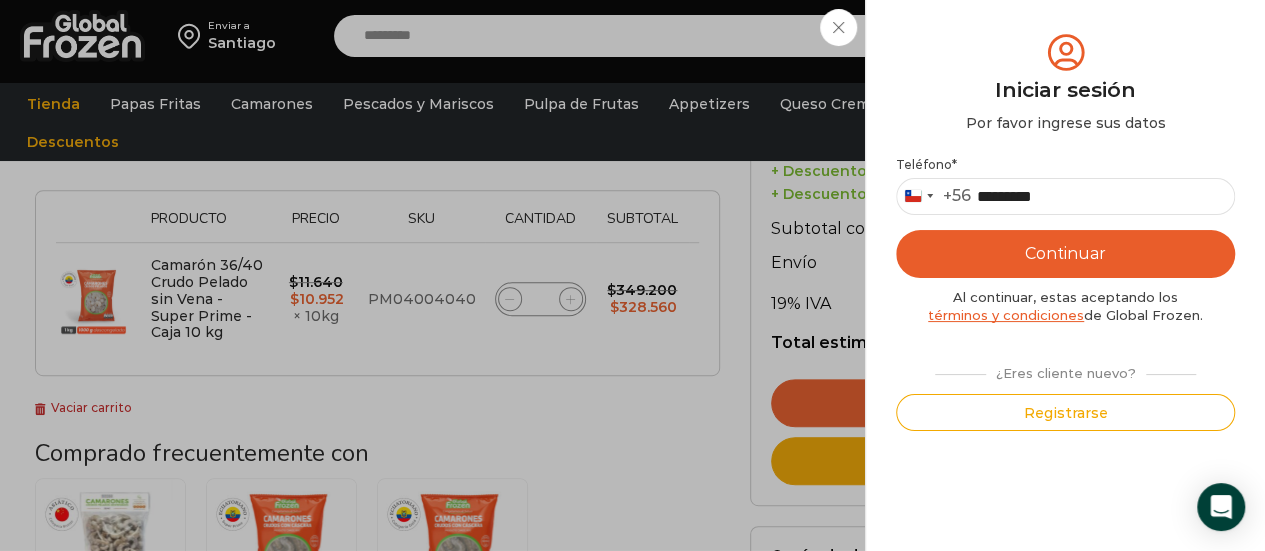 click on "Continuar" at bounding box center (1065, 254) 